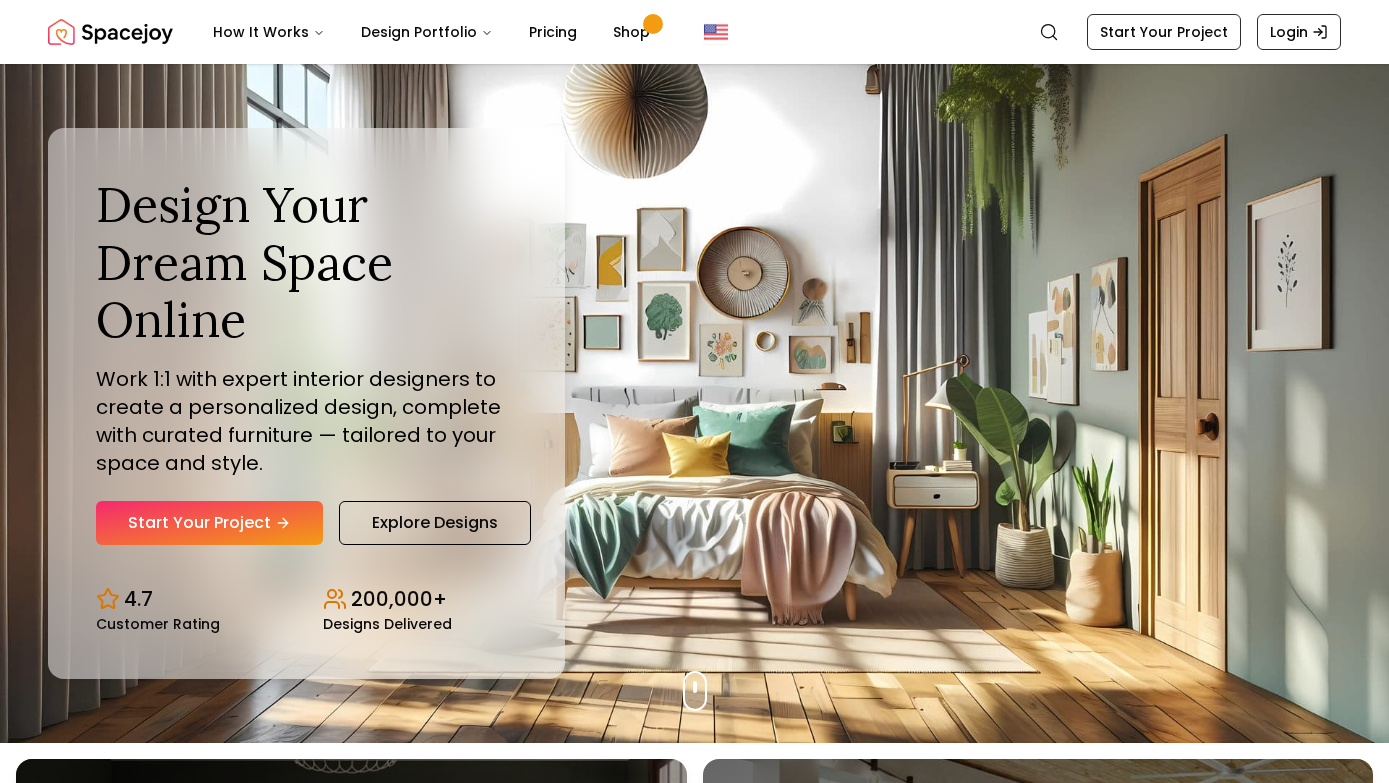 scroll, scrollTop: 0, scrollLeft: 0, axis: both 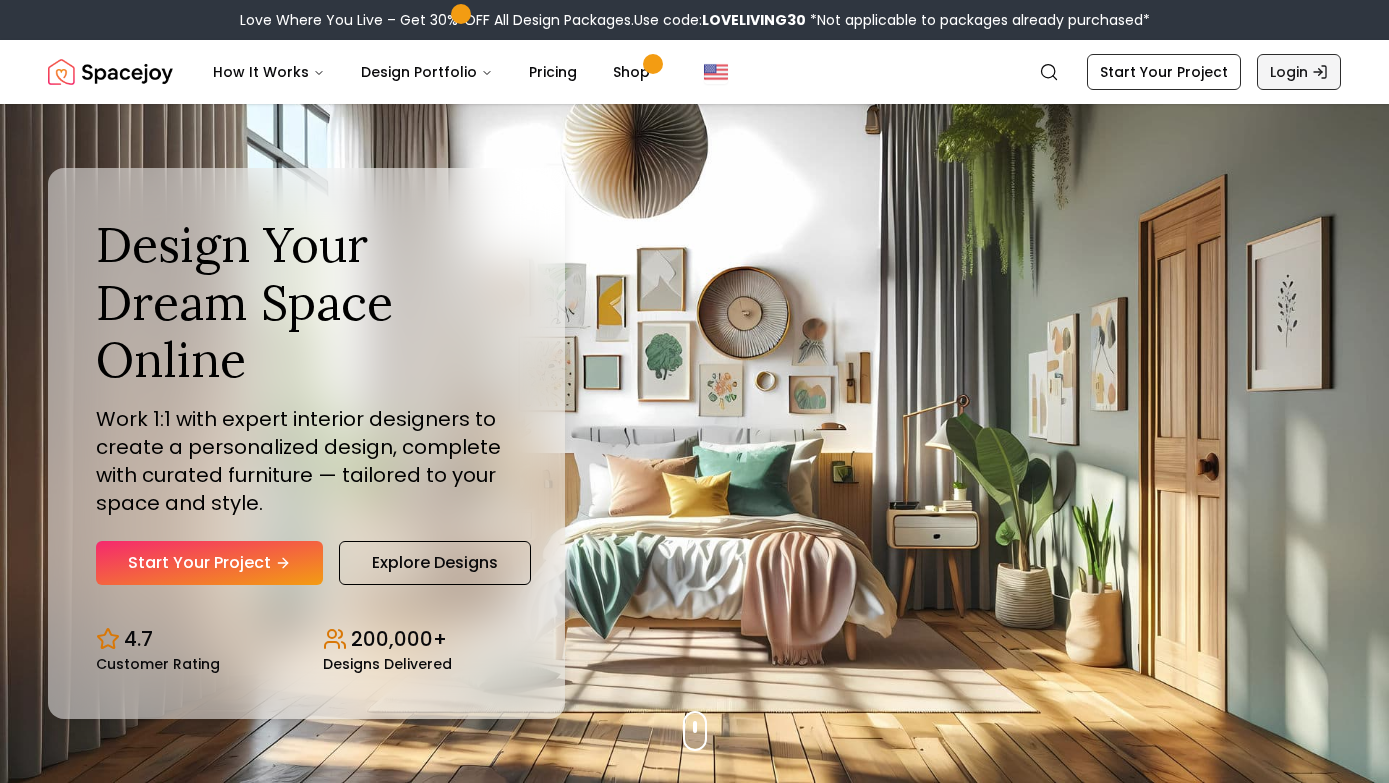 click on "Login" at bounding box center (1299, 72) 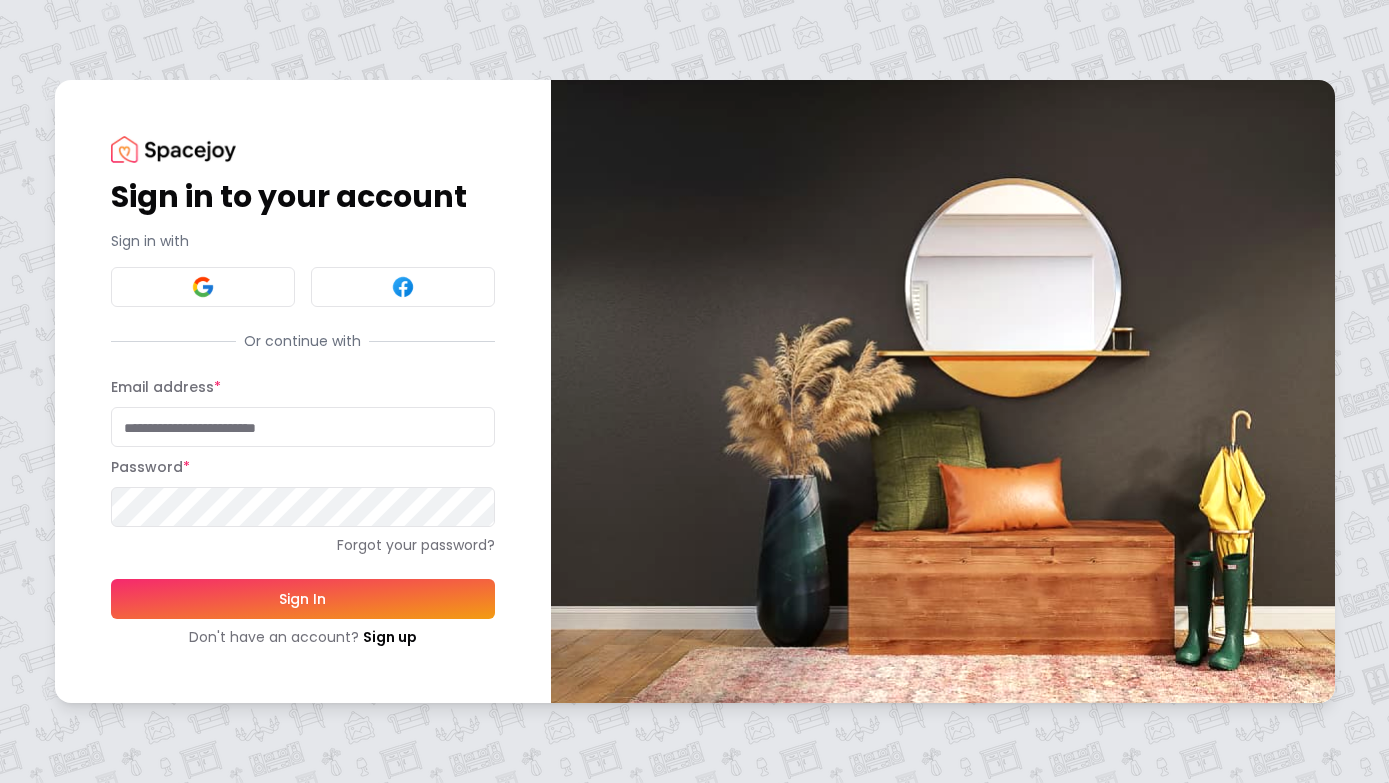 click on "Email address  *" at bounding box center [303, 427] 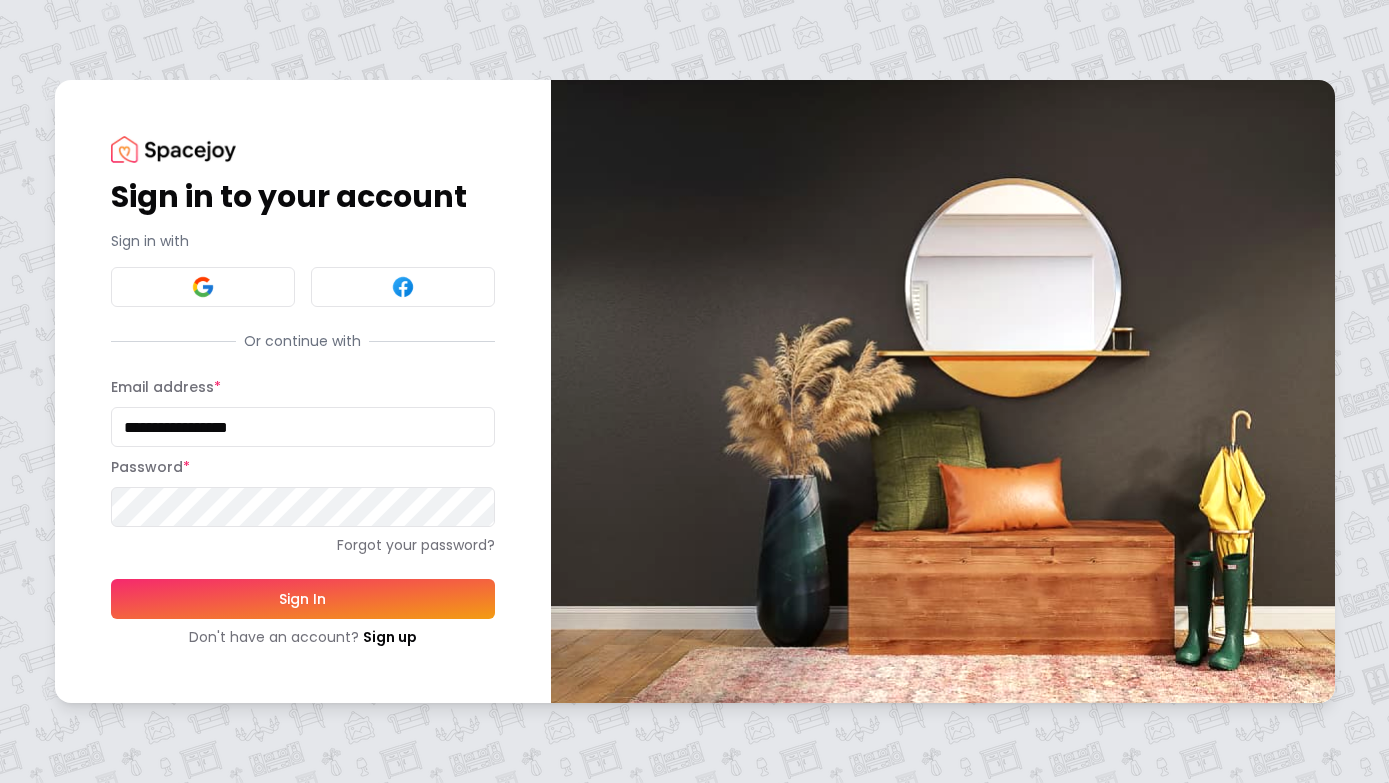 click on "Sign In" at bounding box center (303, 599) 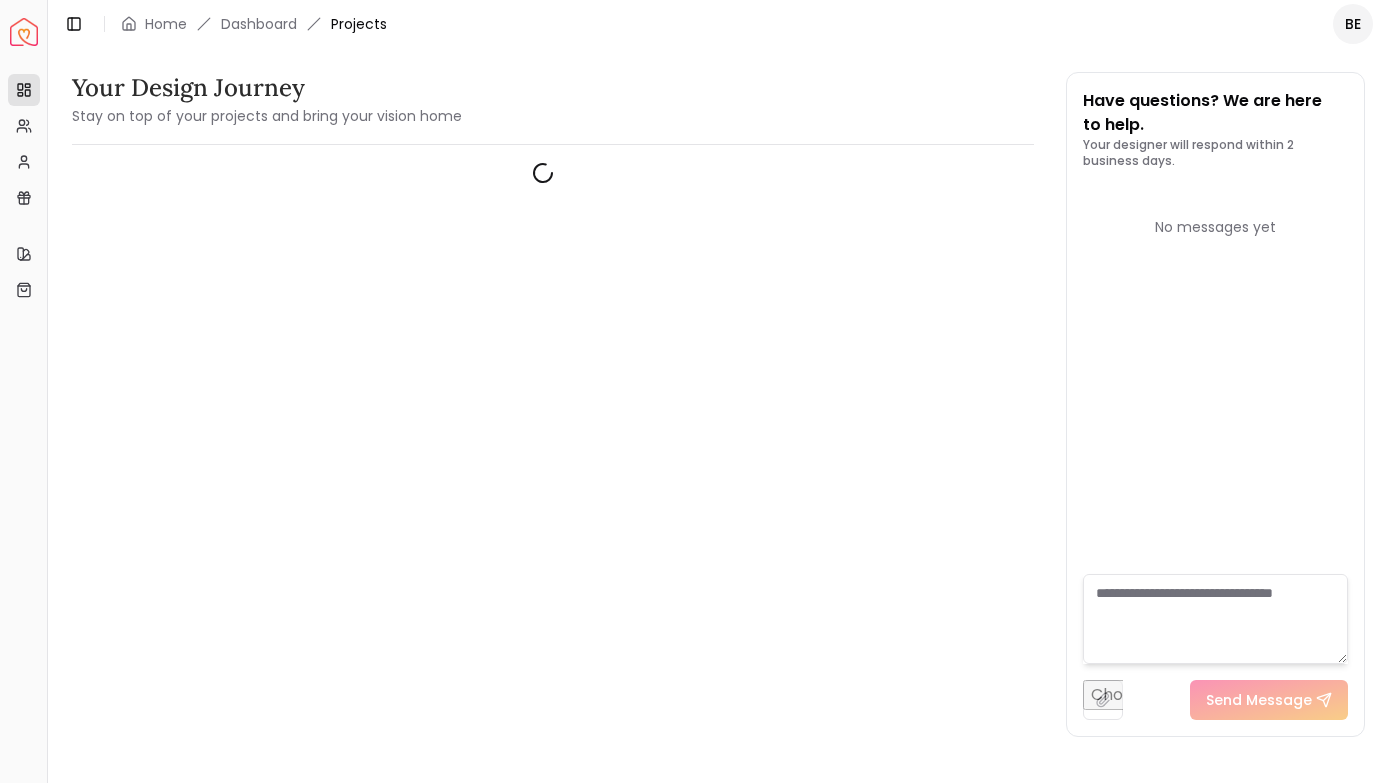 scroll, scrollTop: 0, scrollLeft: 0, axis: both 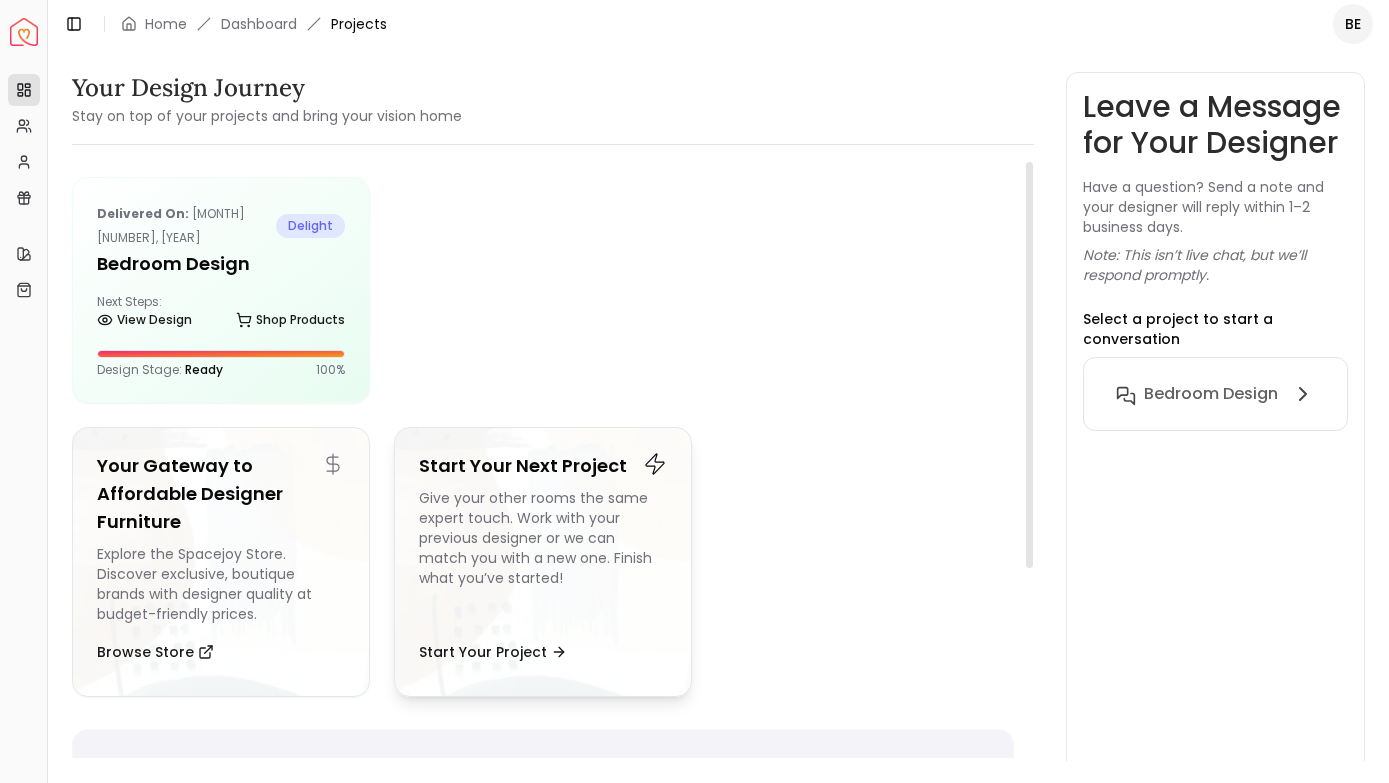 click on "Give your other rooms the same expert touch. Work with your previous designer or we can match you with a new one. Finish what you’ve started!" at bounding box center (543, 556) 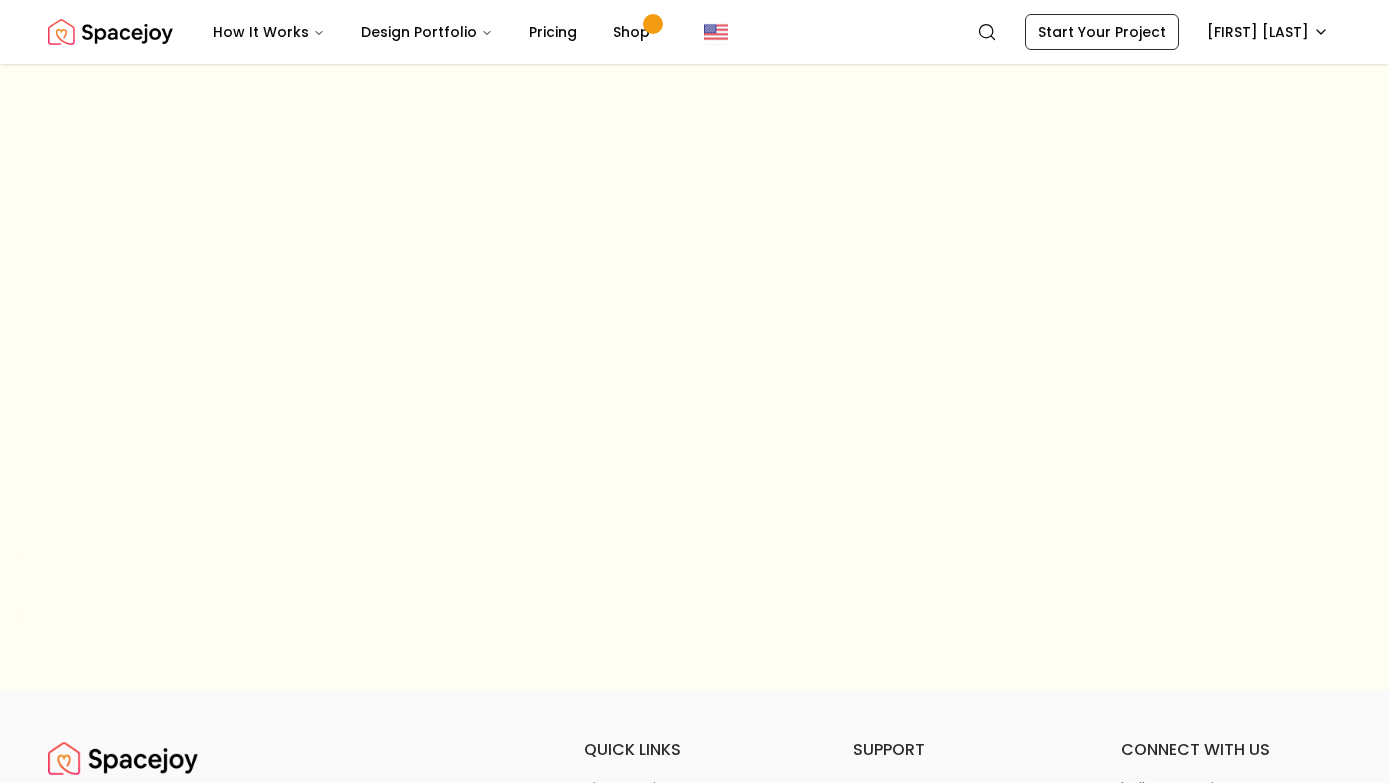 scroll, scrollTop: 0, scrollLeft: 0, axis: both 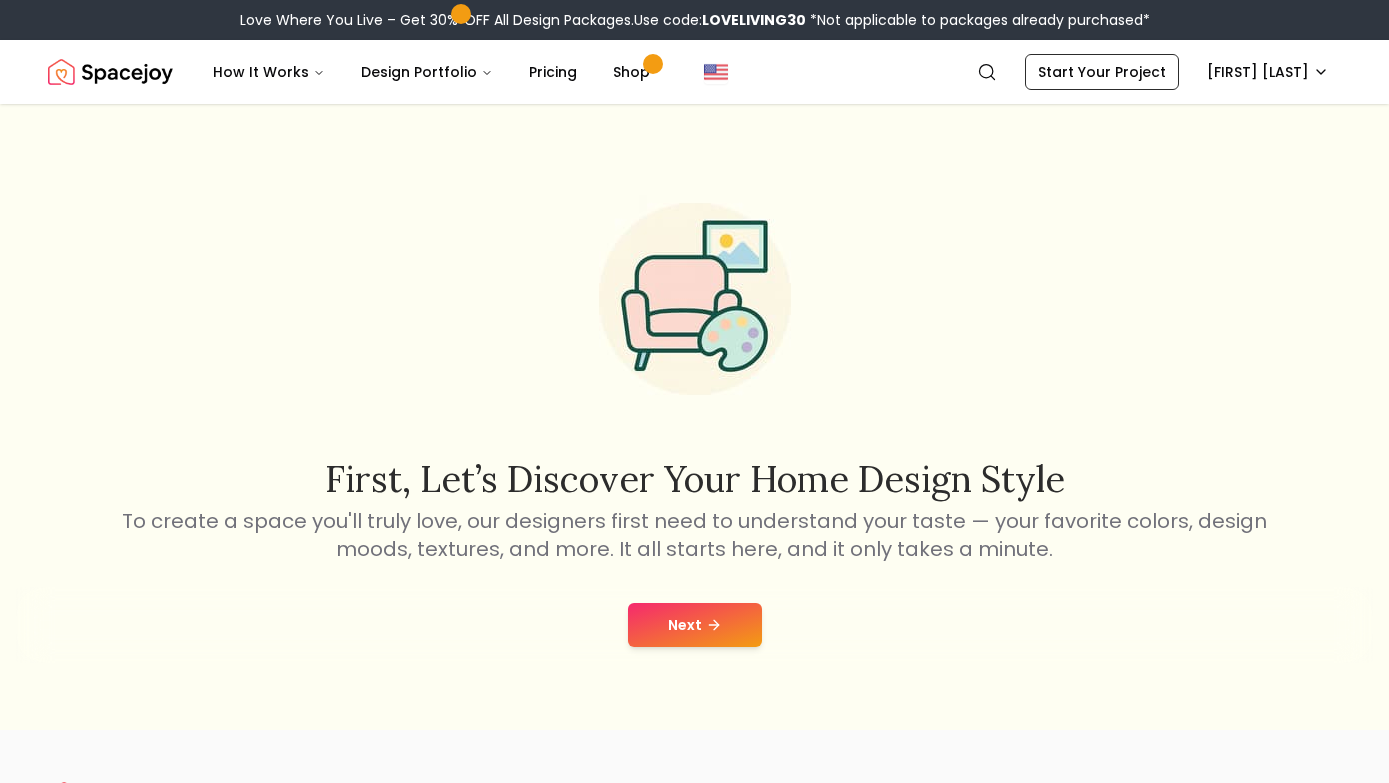 click on "Next" at bounding box center [695, 625] 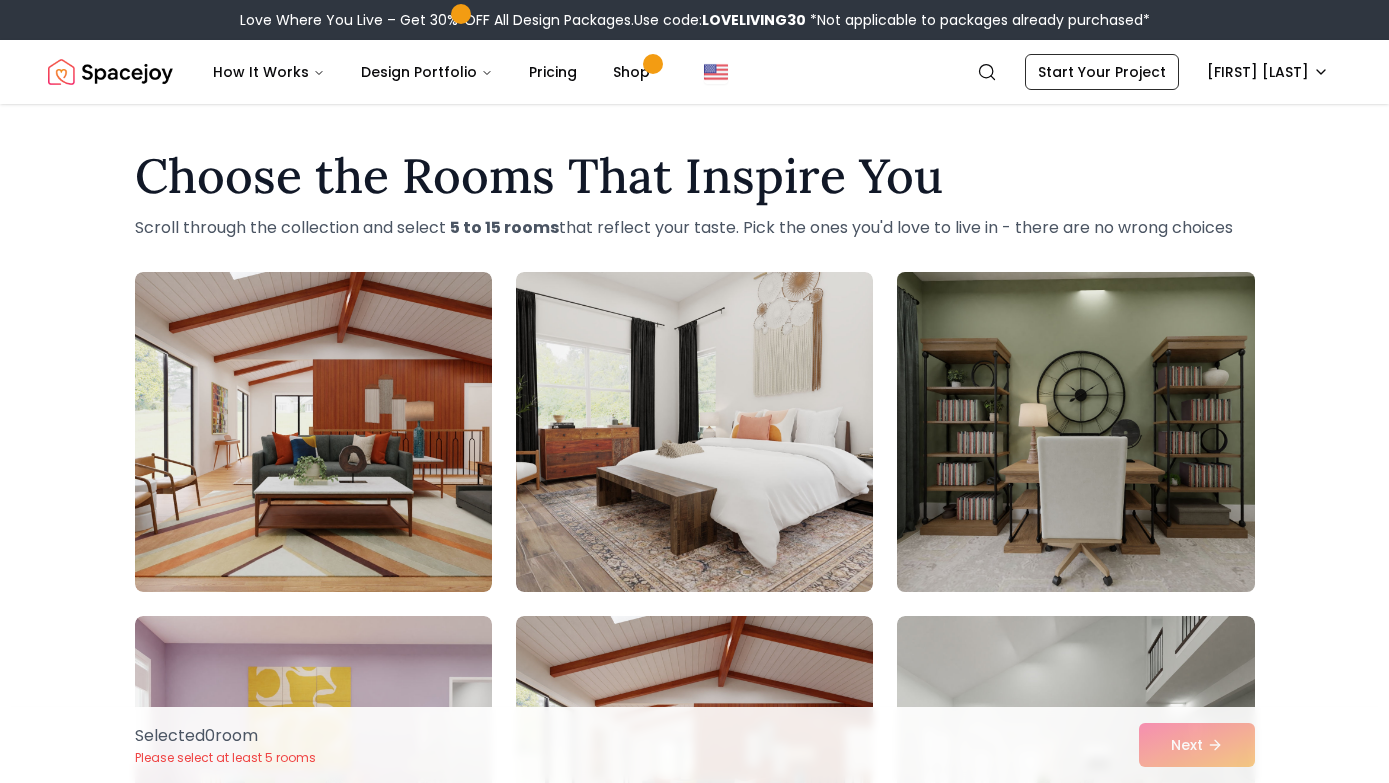 scroll, scrollTop: 0, scrollLeft: 0, axis: both 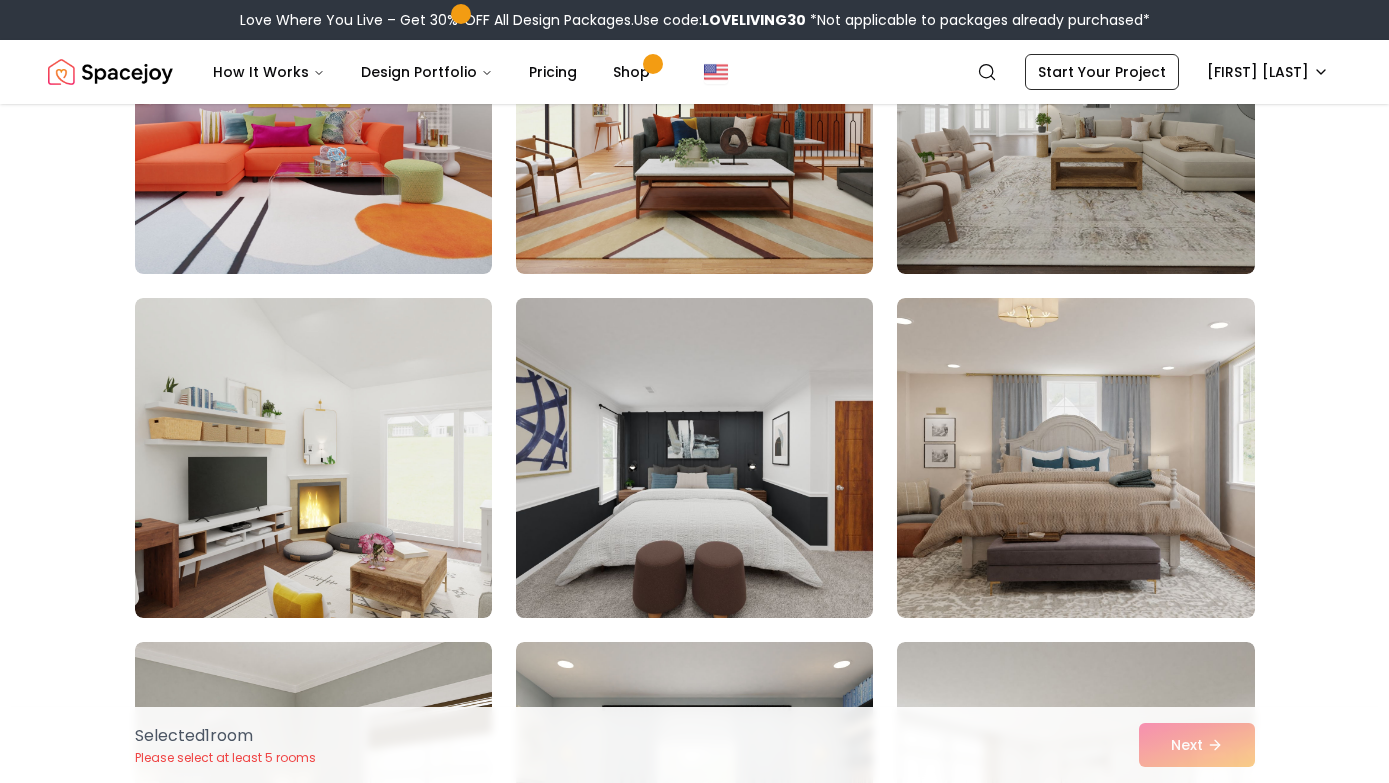 click at bounding box center [694, 458] 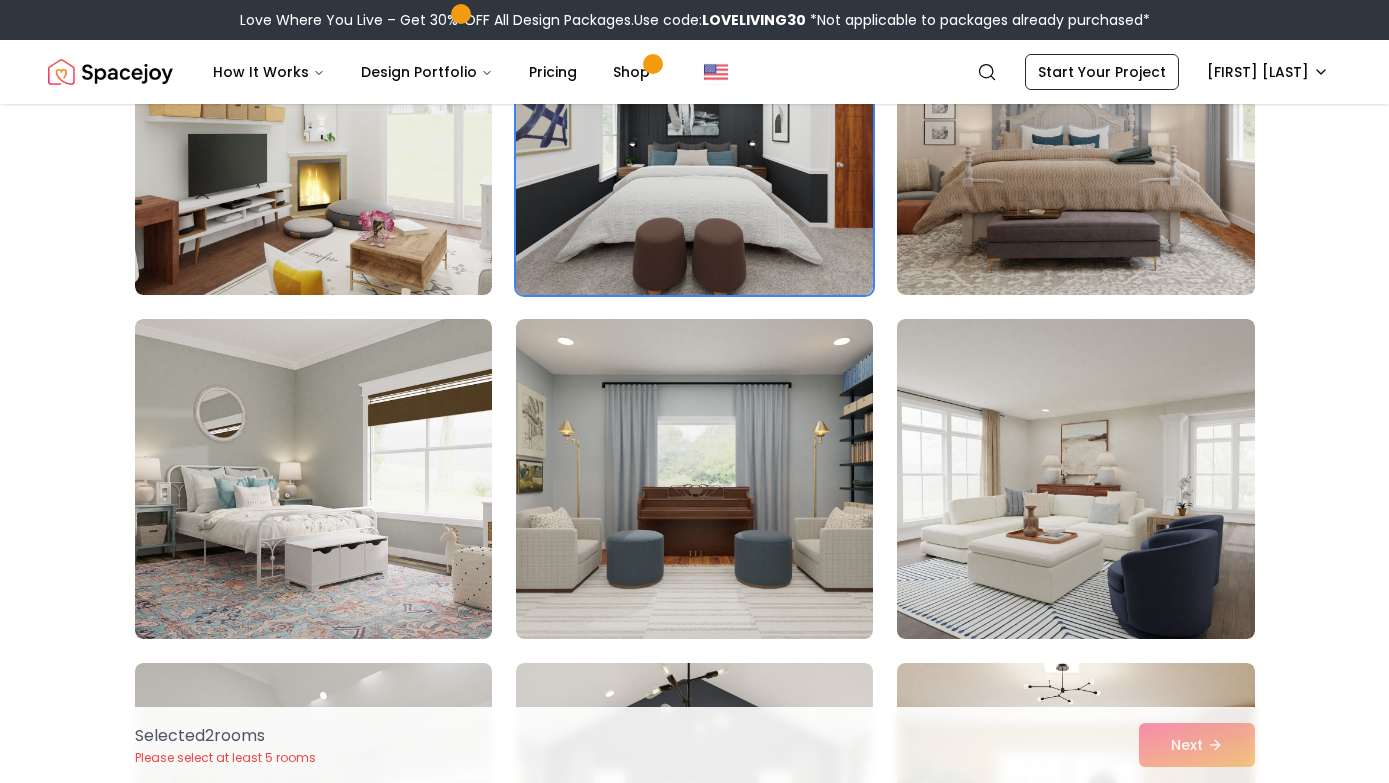 scroll, scrollTop: 994, scrollLeft: 0, axis: vertical 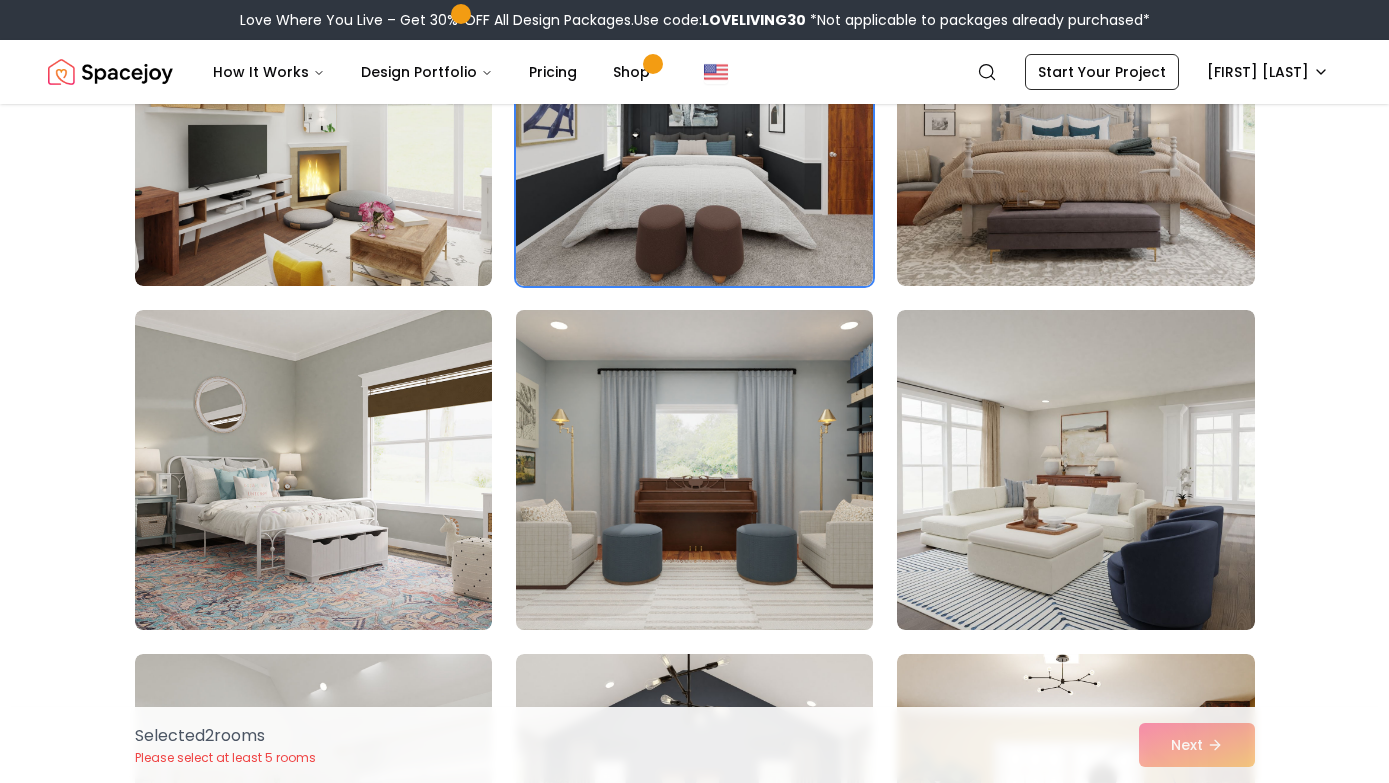 click at bounding box center (694, 470) 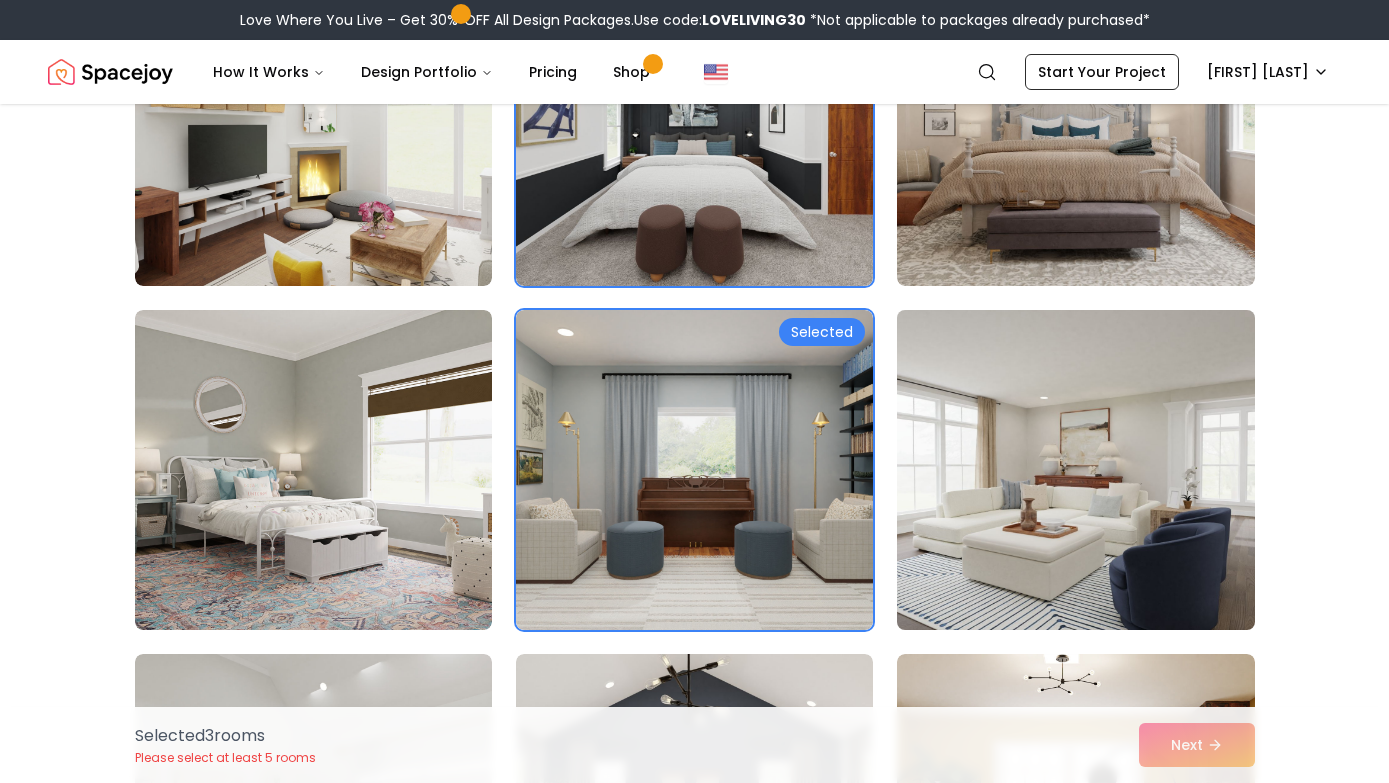 click at bounding box center (1075, 470) 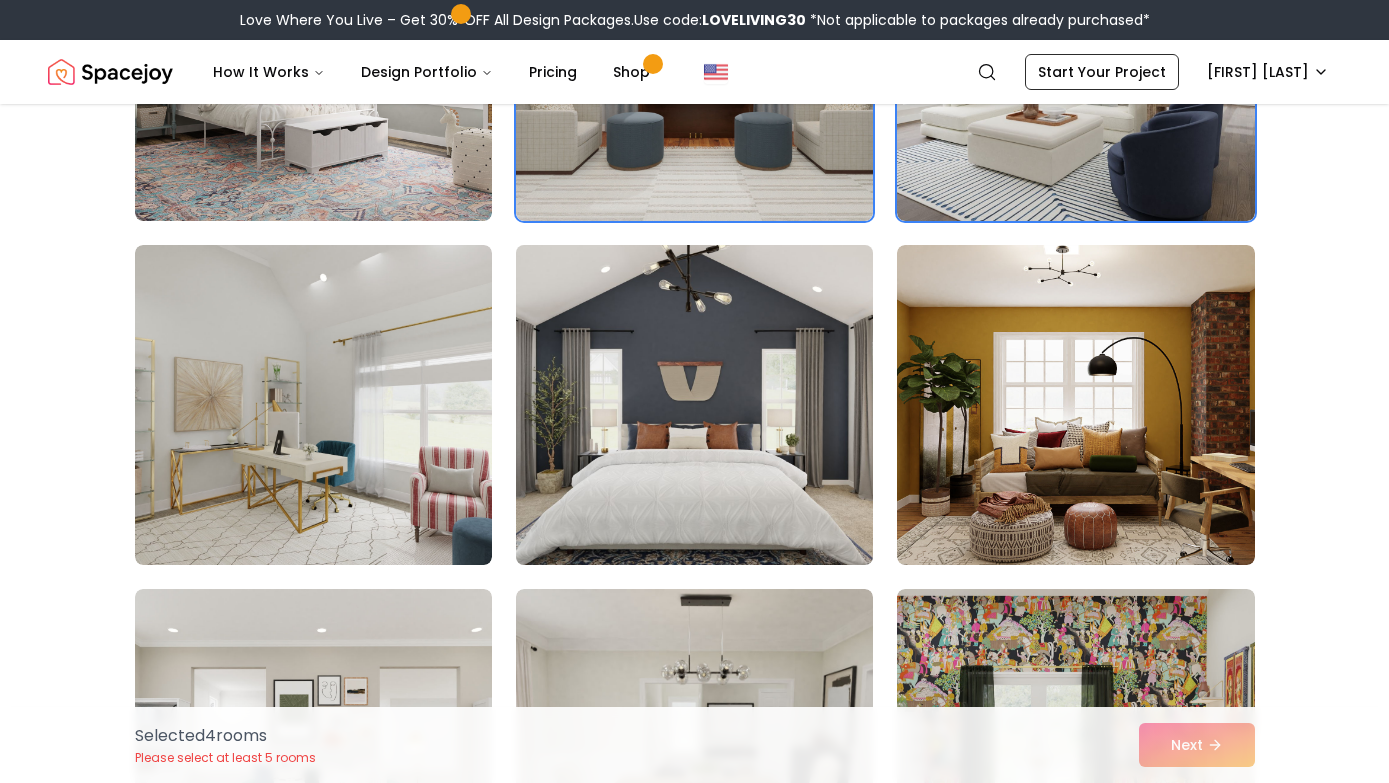 scroll, scrollTop: 1407, scrollLeft: 0, axis: vertical 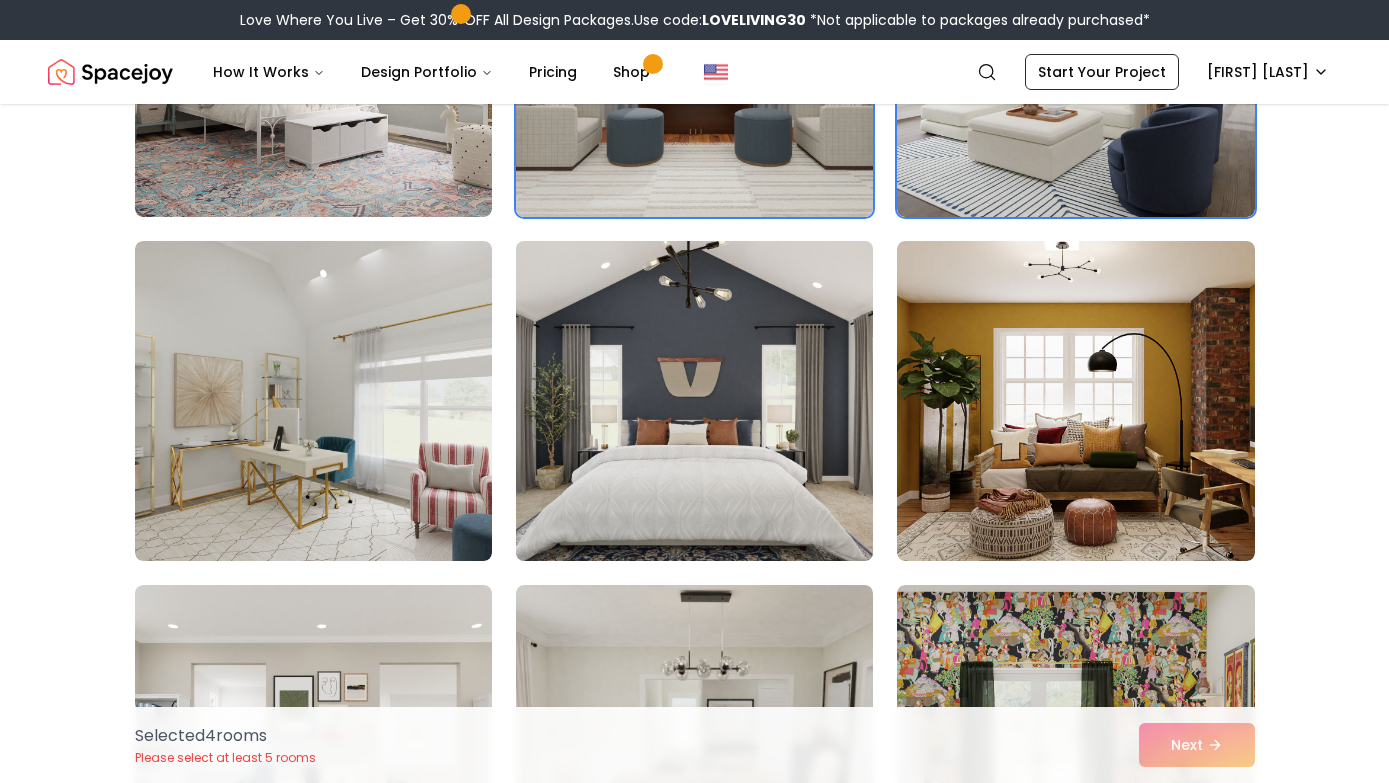 click at bounding box center [694, 401] 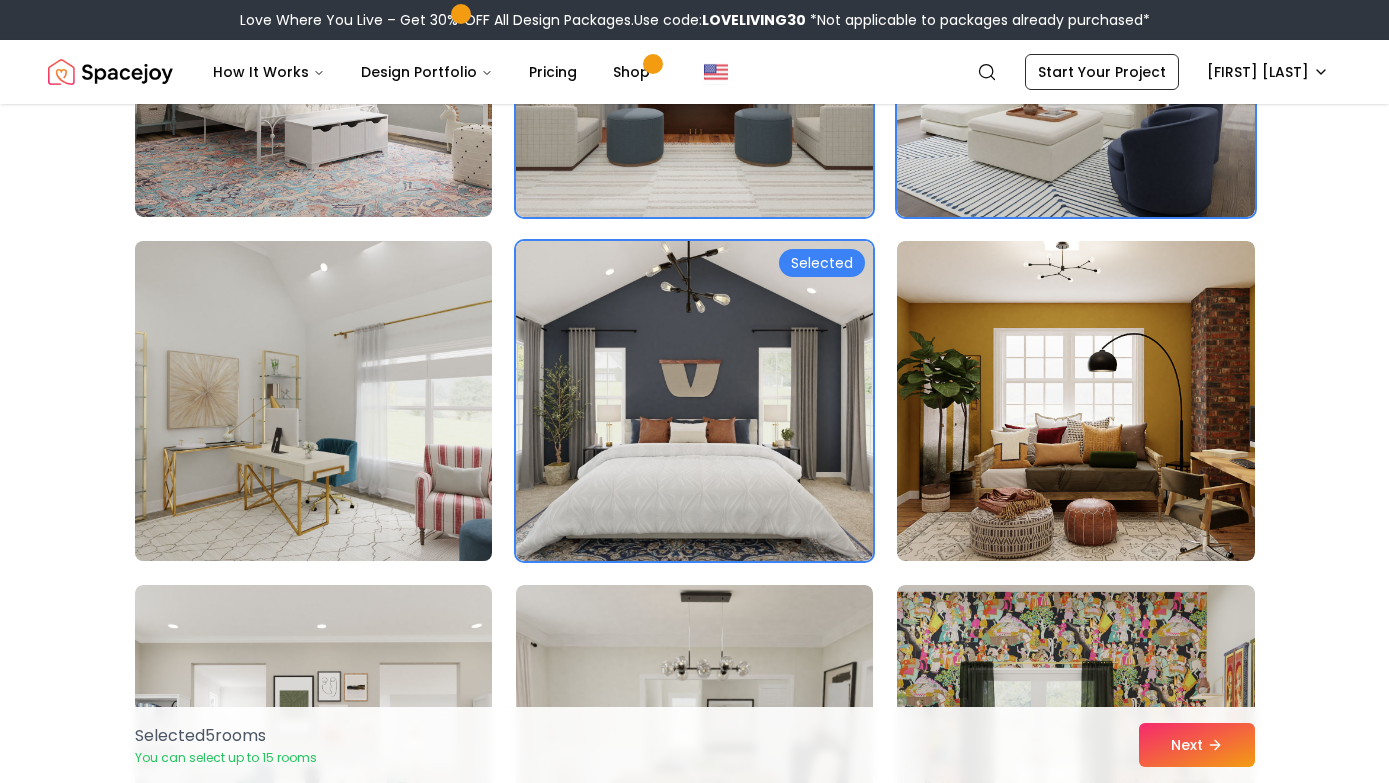 click at bounding box center (313, 401) 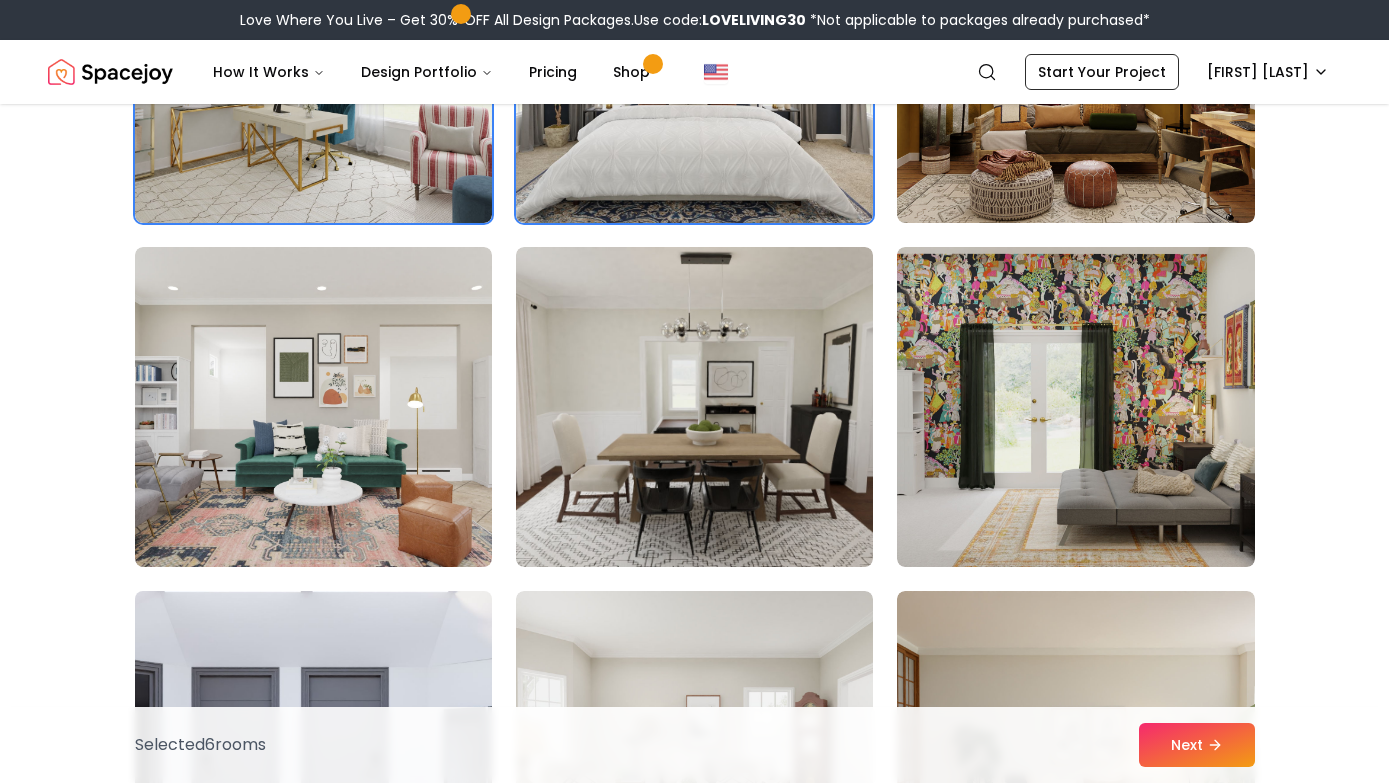 scroll, scrollTop: 1746, scrollLeft: 0, axis: vertical 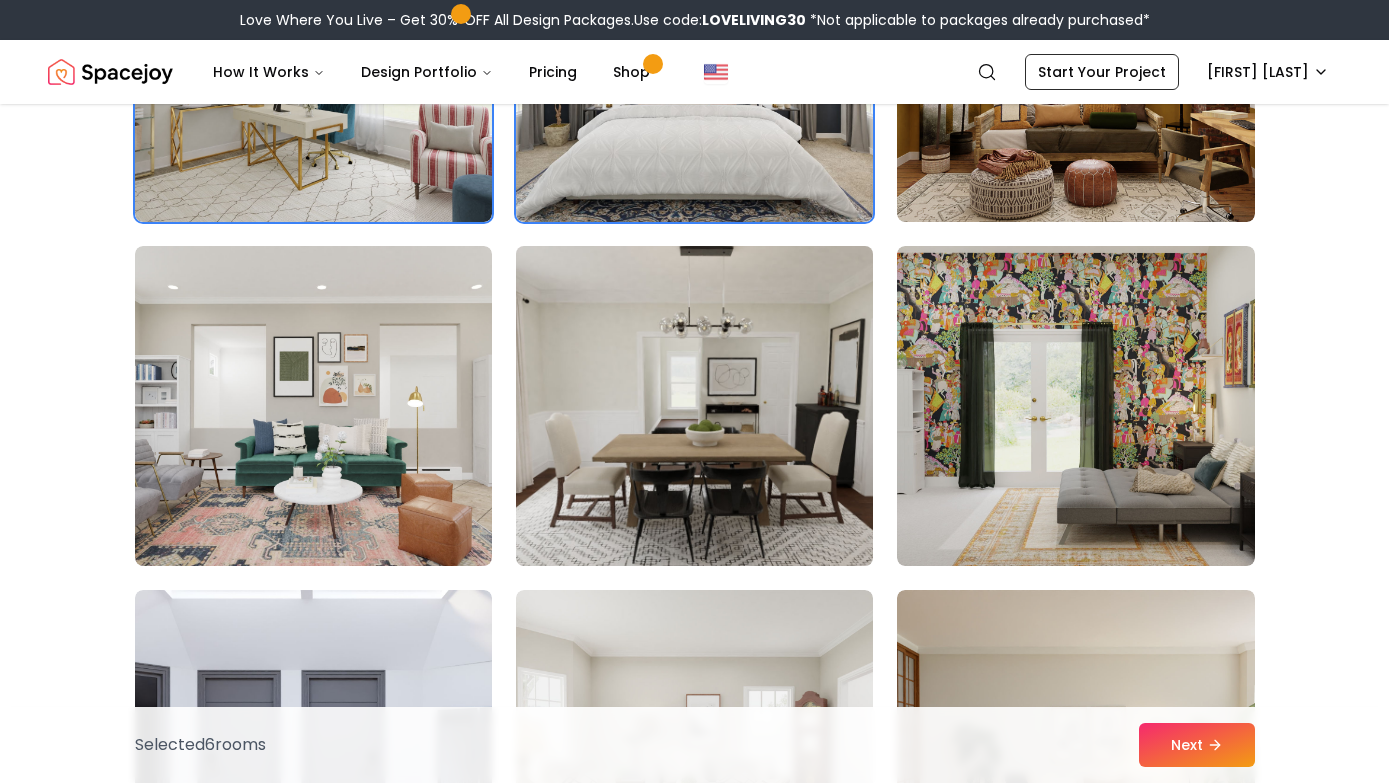 click at bounding box center [694, 406] 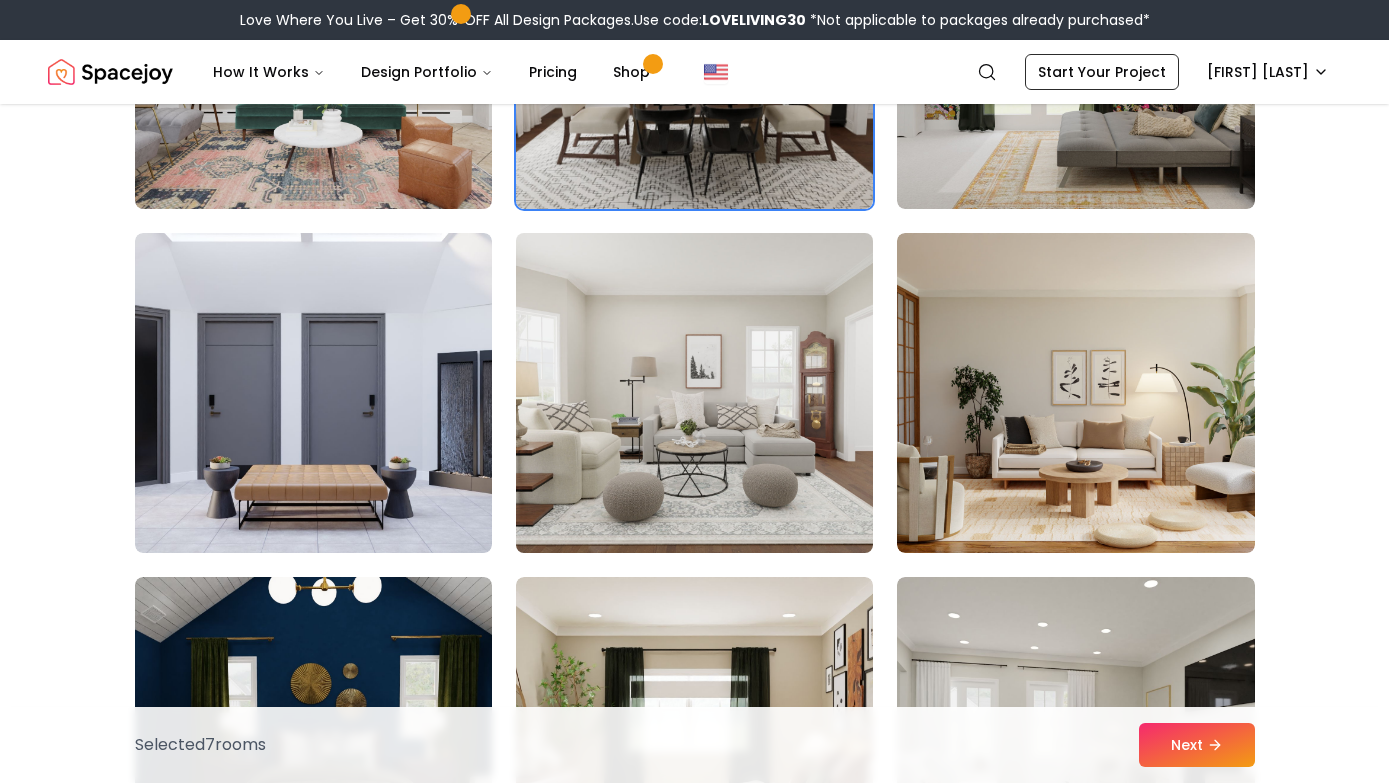 scroll, scrollTop: 2111, scrollLeft: 0, axis: vertical 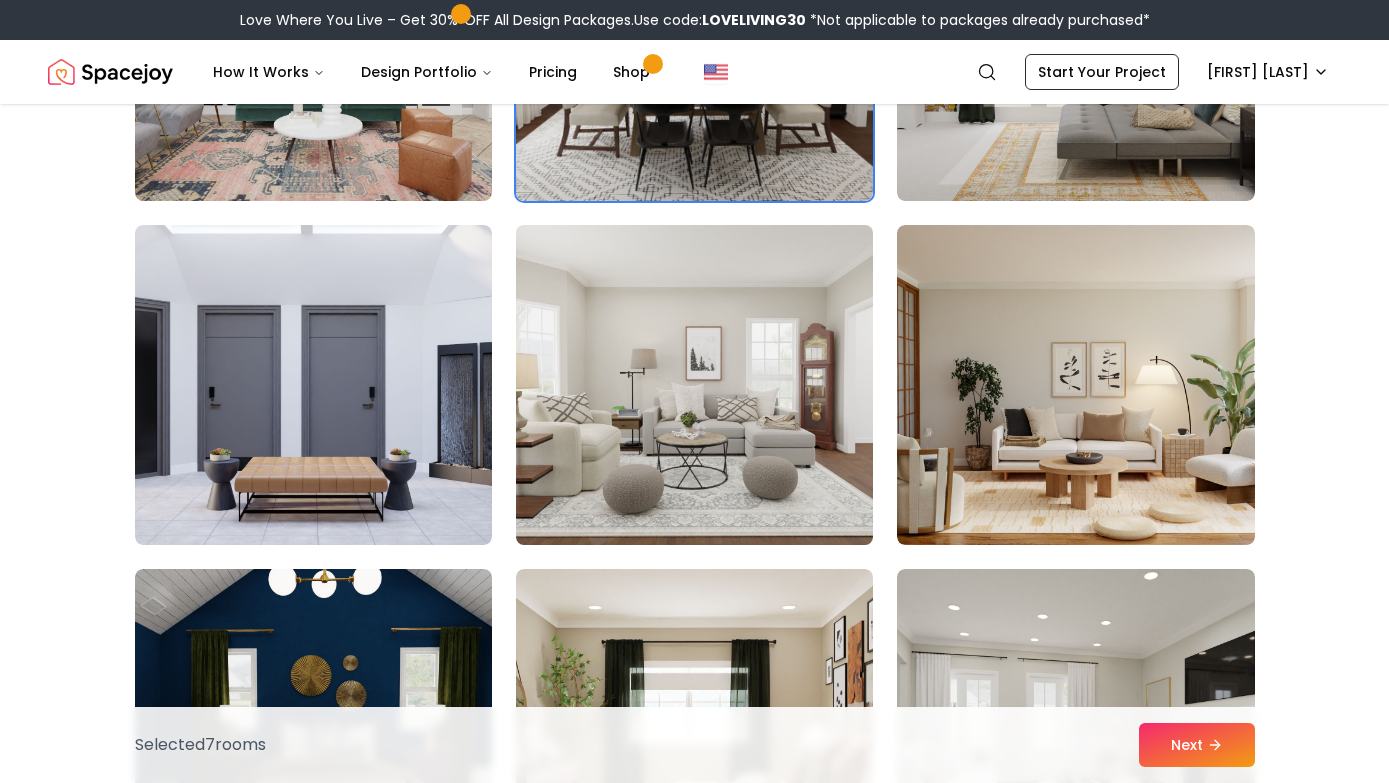 click at bounding box center [694, 385] 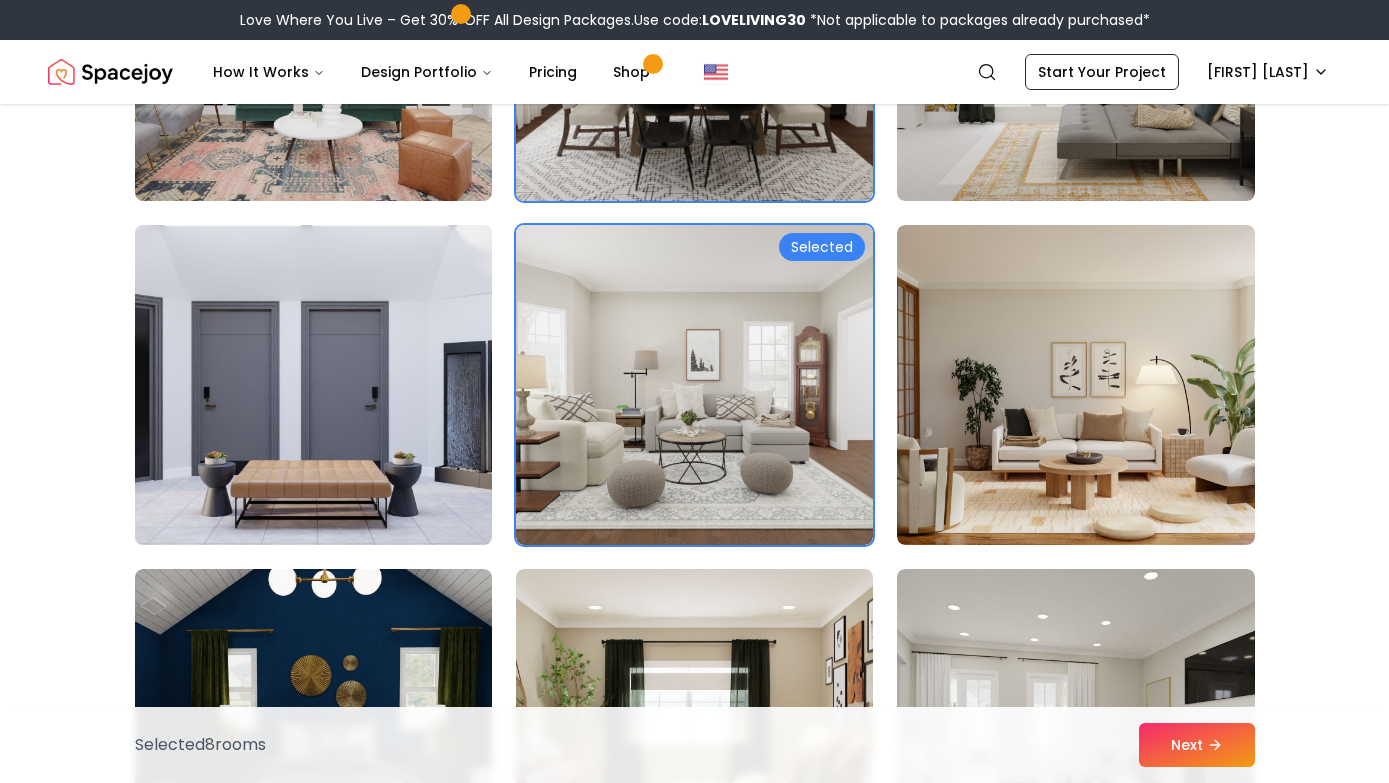 click at bounding box center (313, 385) 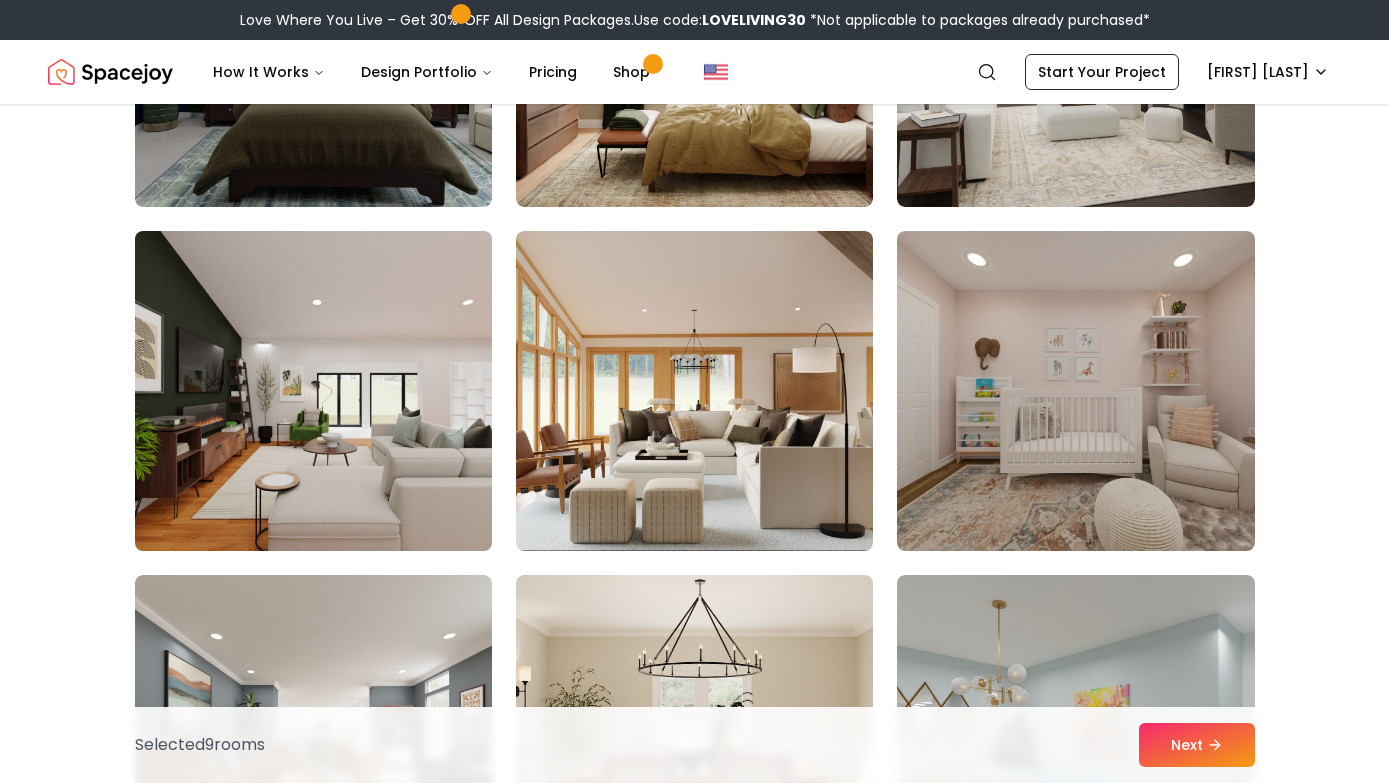 scroll, scrollTop: 2795, scrollLeft: 0, axis: vertical 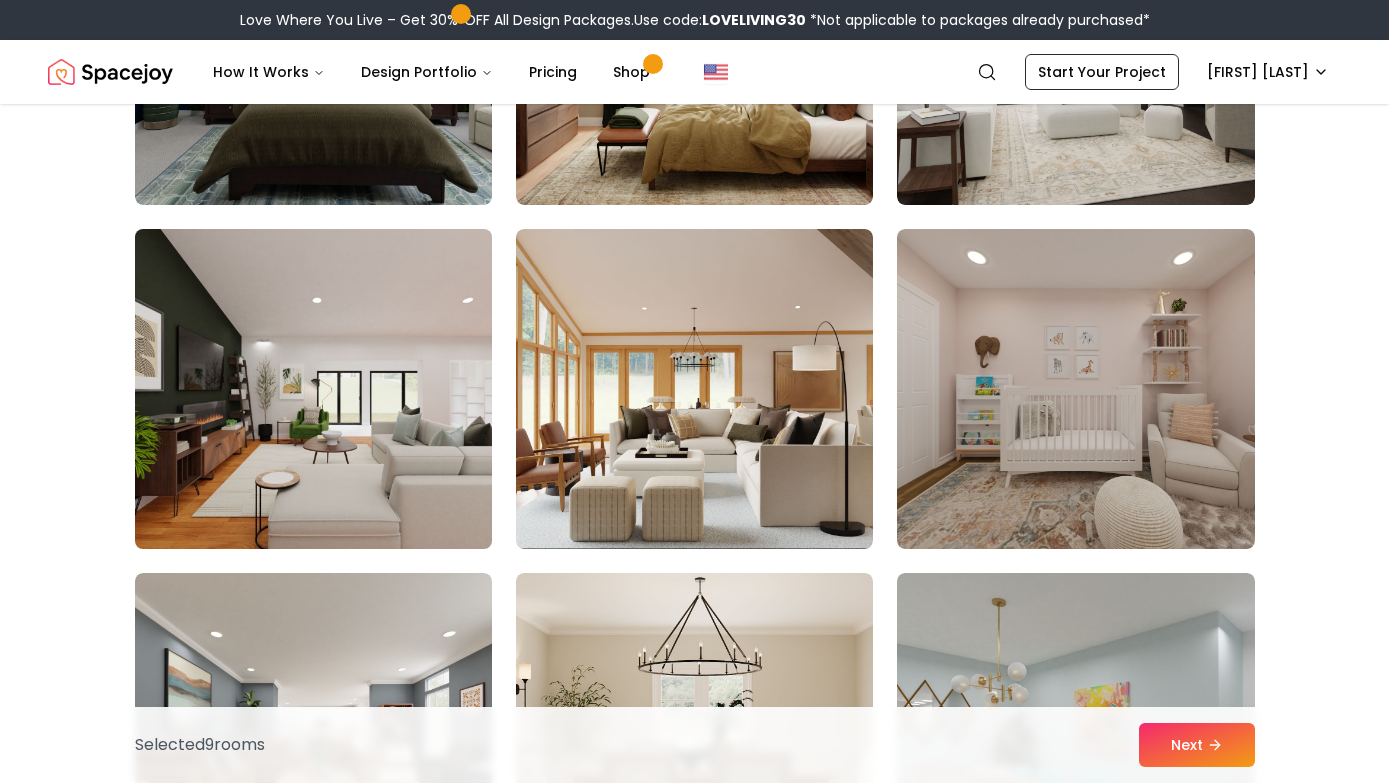 click at bounding box center (313, 389) 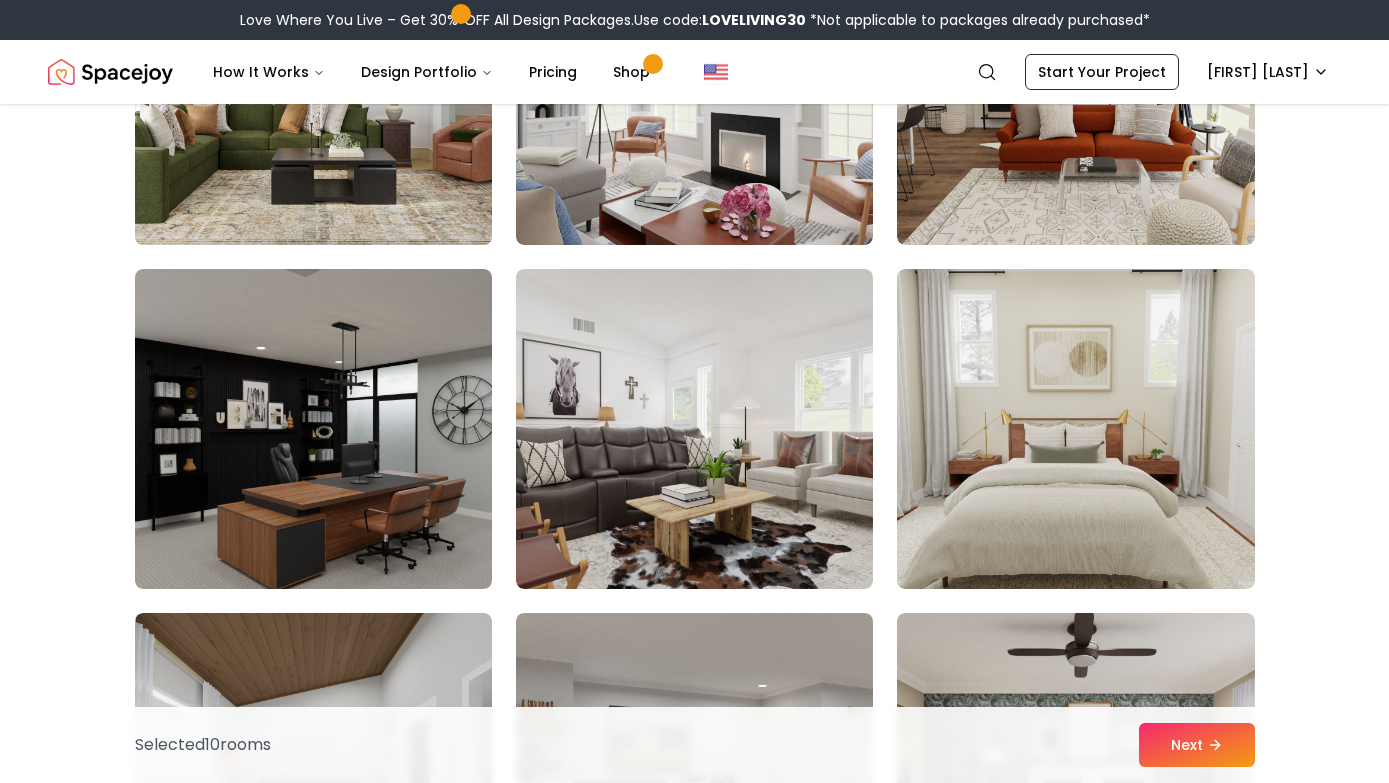 scroll, scrollTop: 3788, scrollLeft: 0, axis: vertical 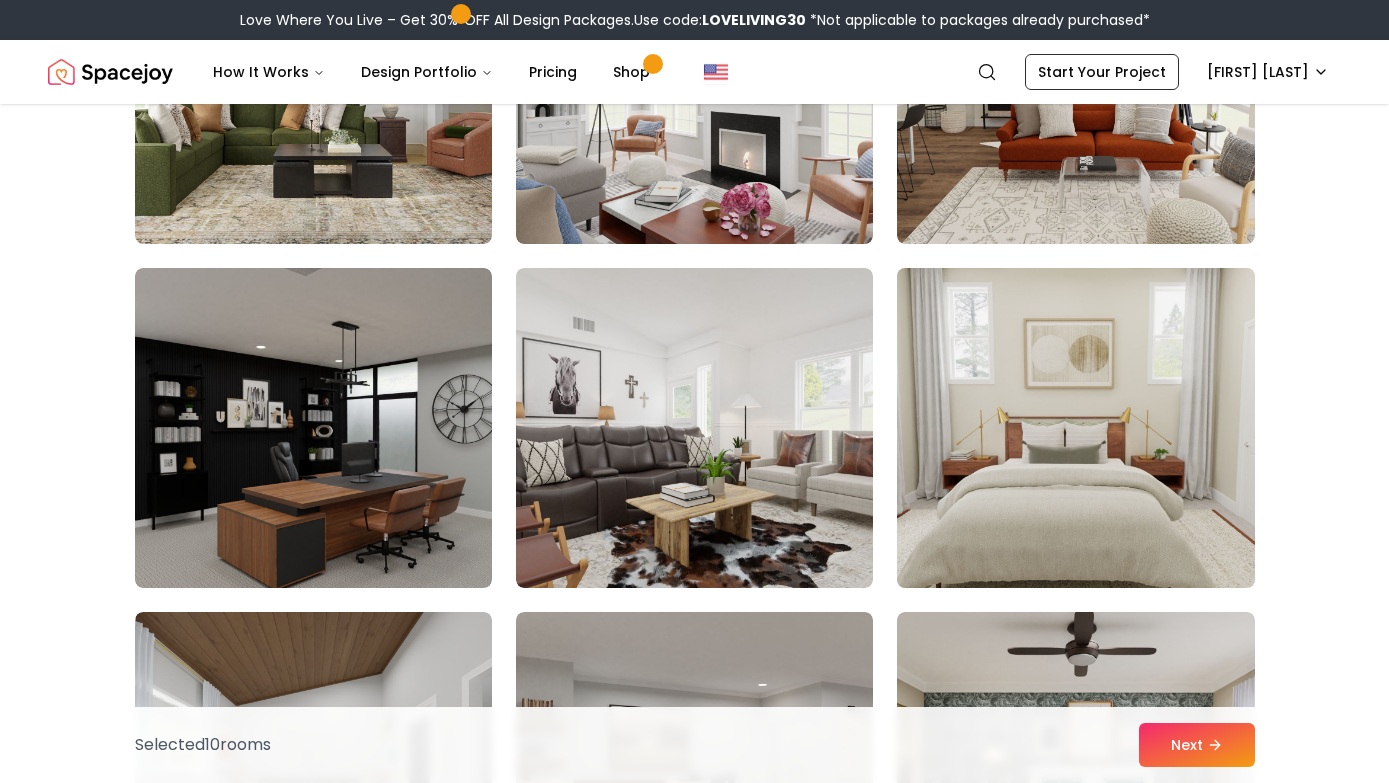 click at bounding box center [1075, 428] 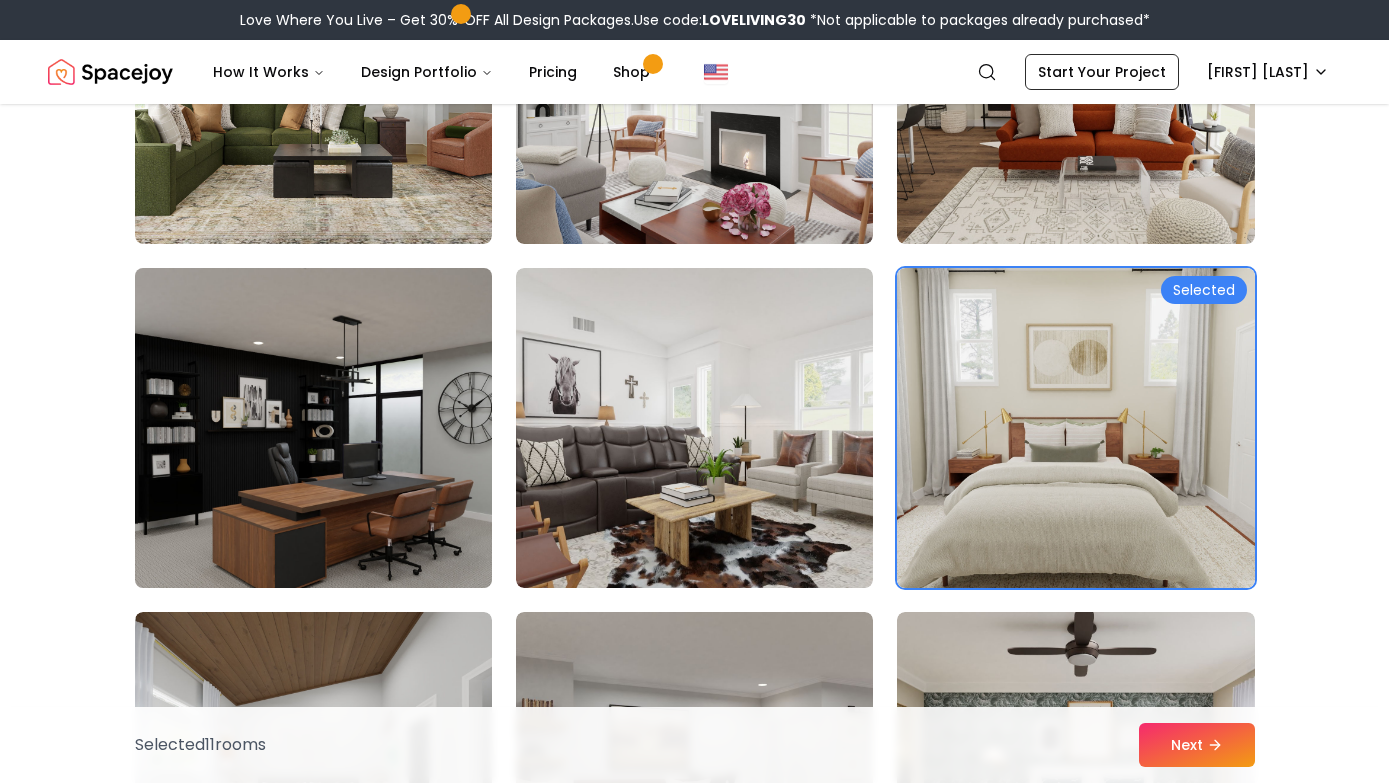 click at bounding box center [313, 428] 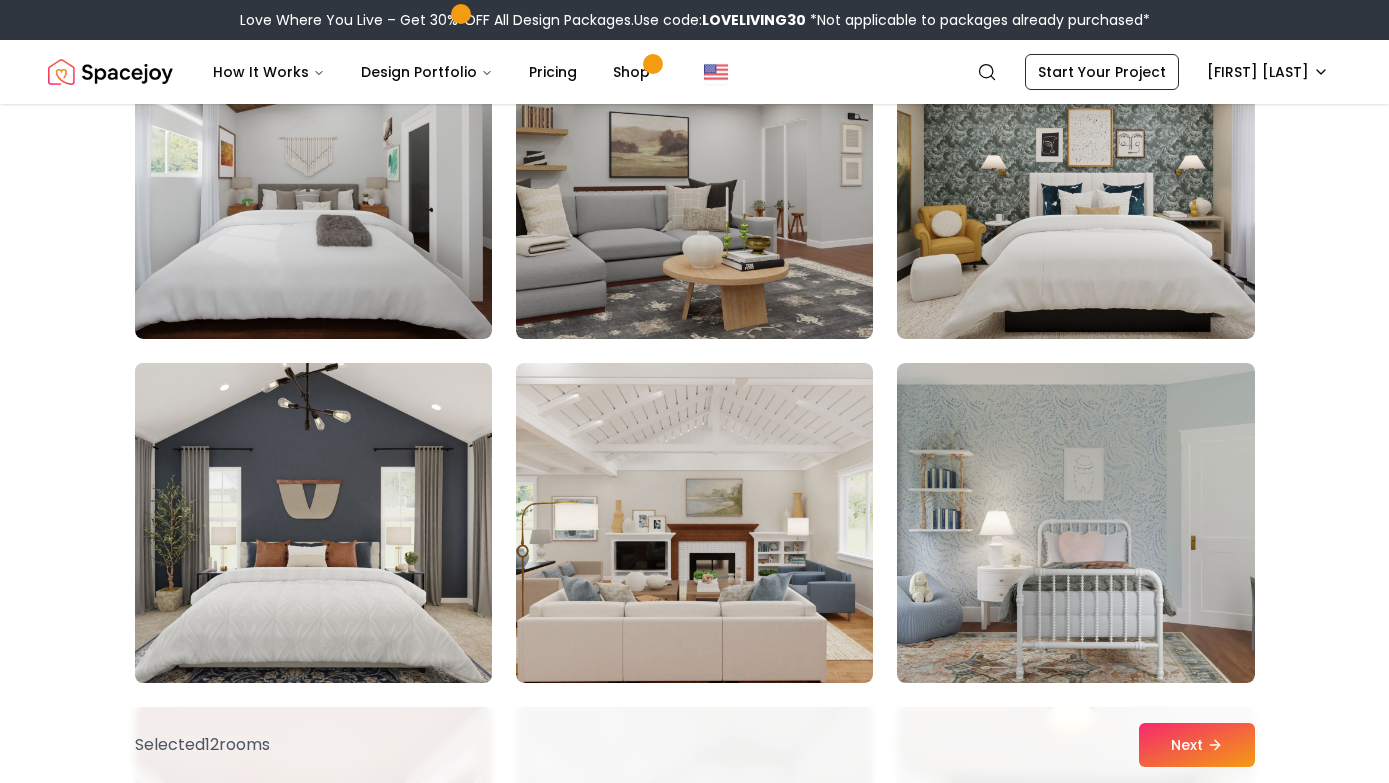 scroll, scrollTop: 4384, scrollLeft: 0, axis: vertical 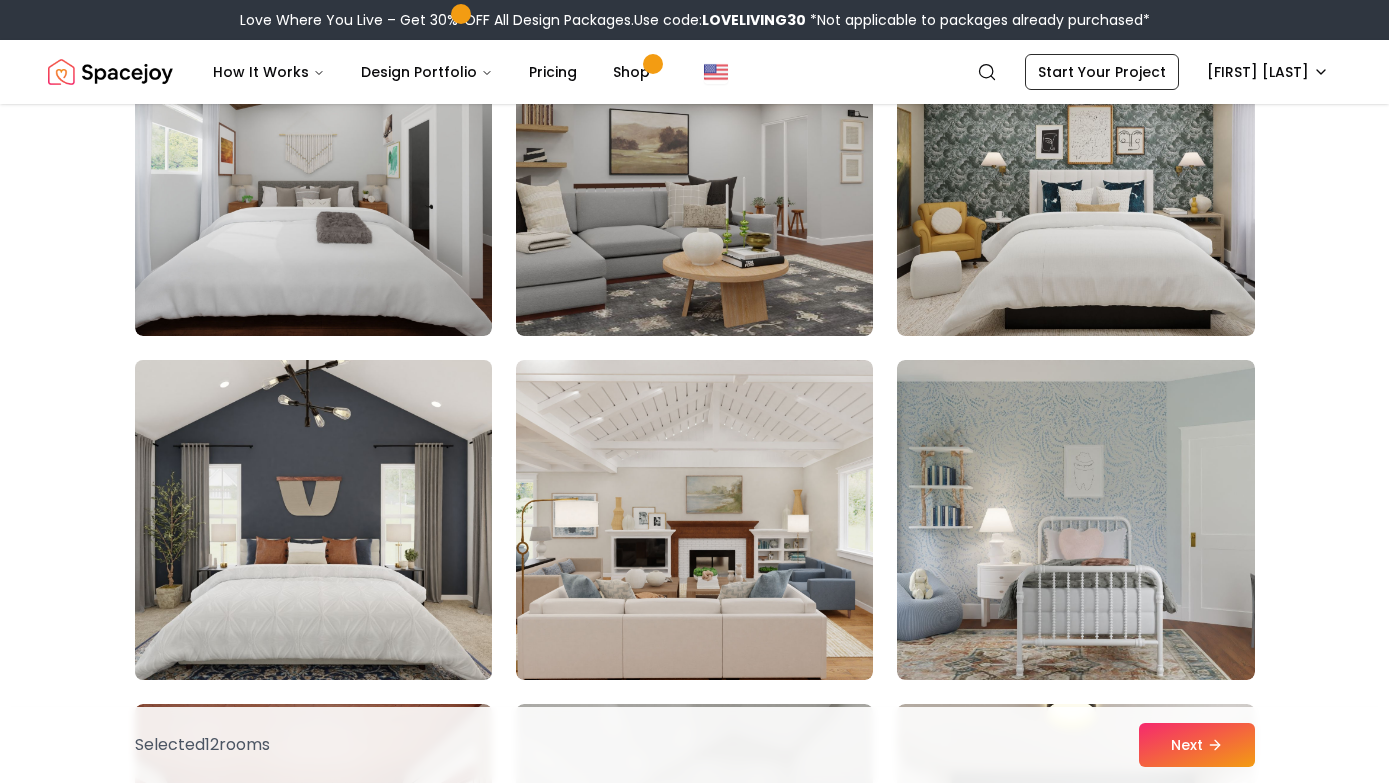 click at bounding box center (313, 520) 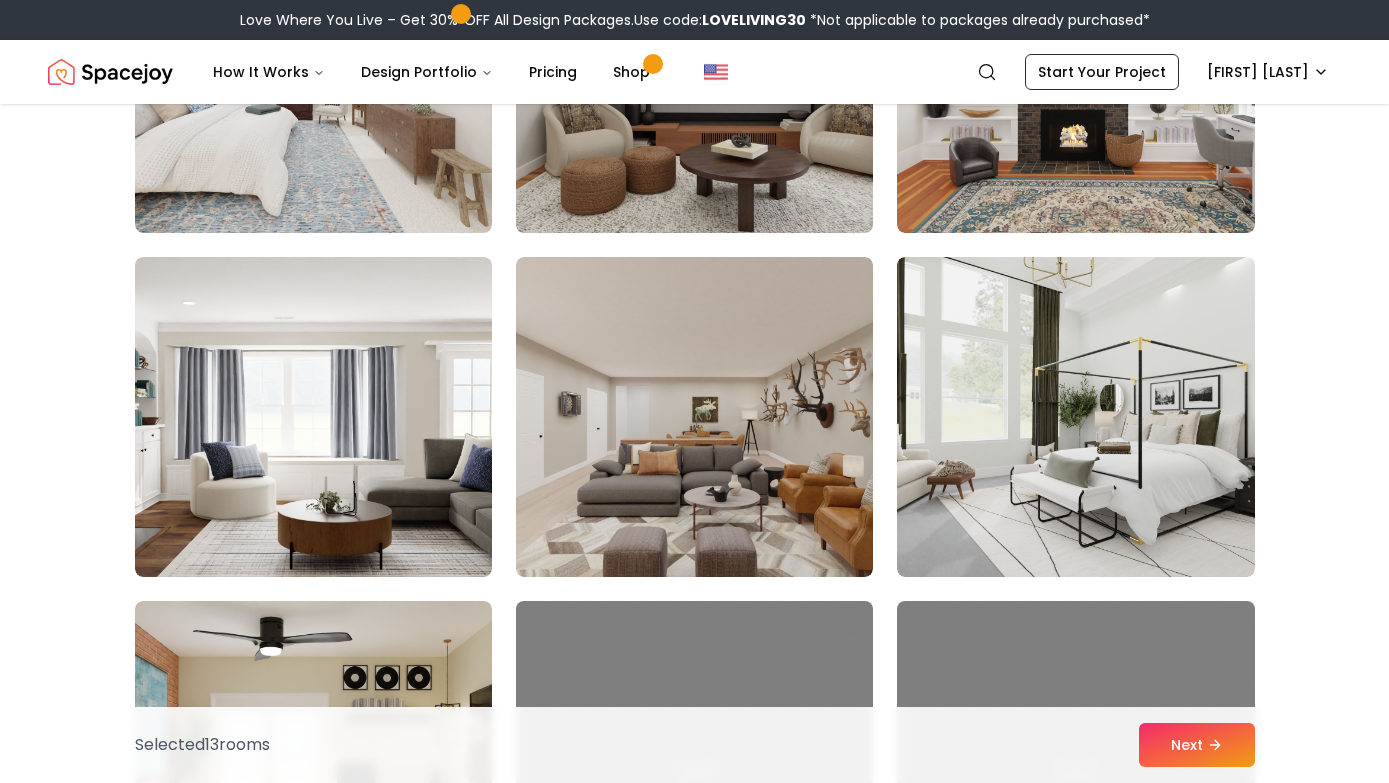 scroll, scrollTop: 7584, scrollLeft: 0, axis: vertical 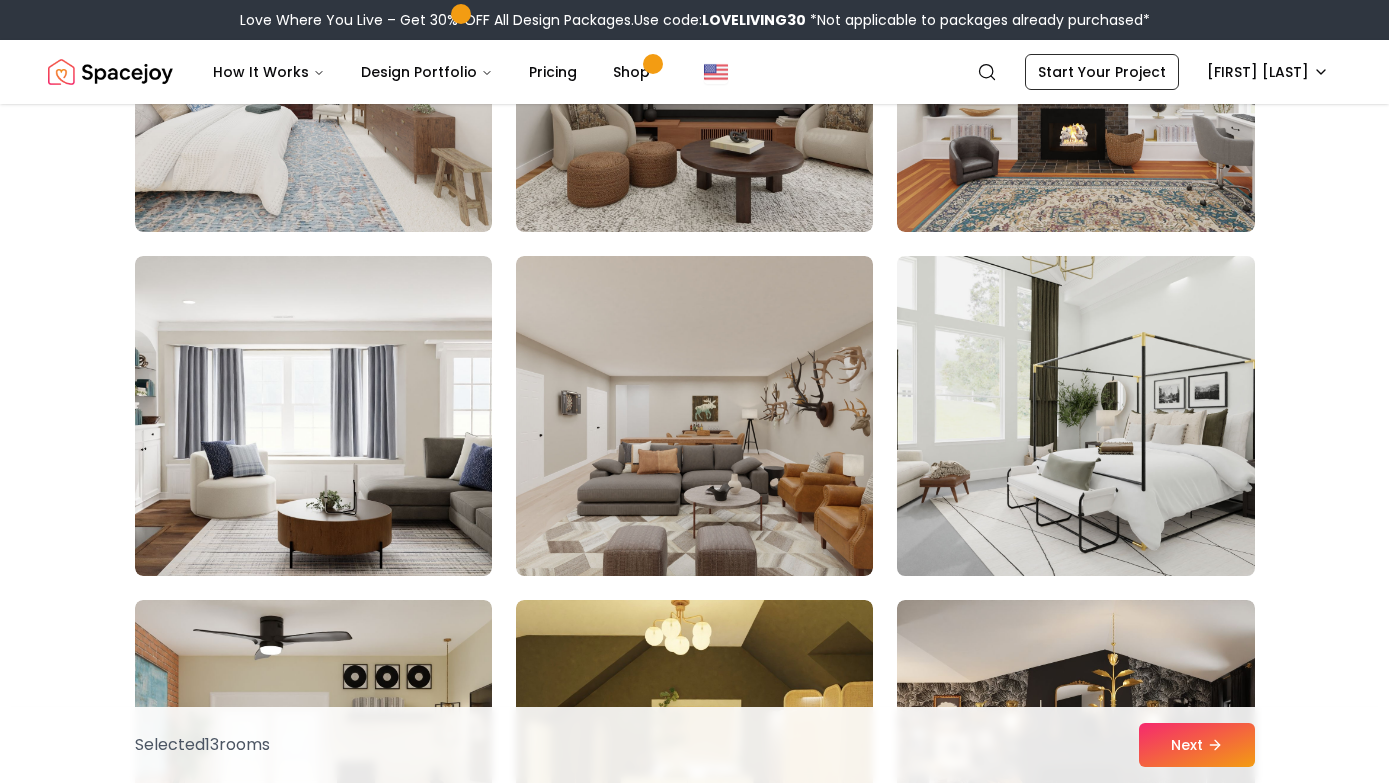 click at bounding box center (1075, 416) 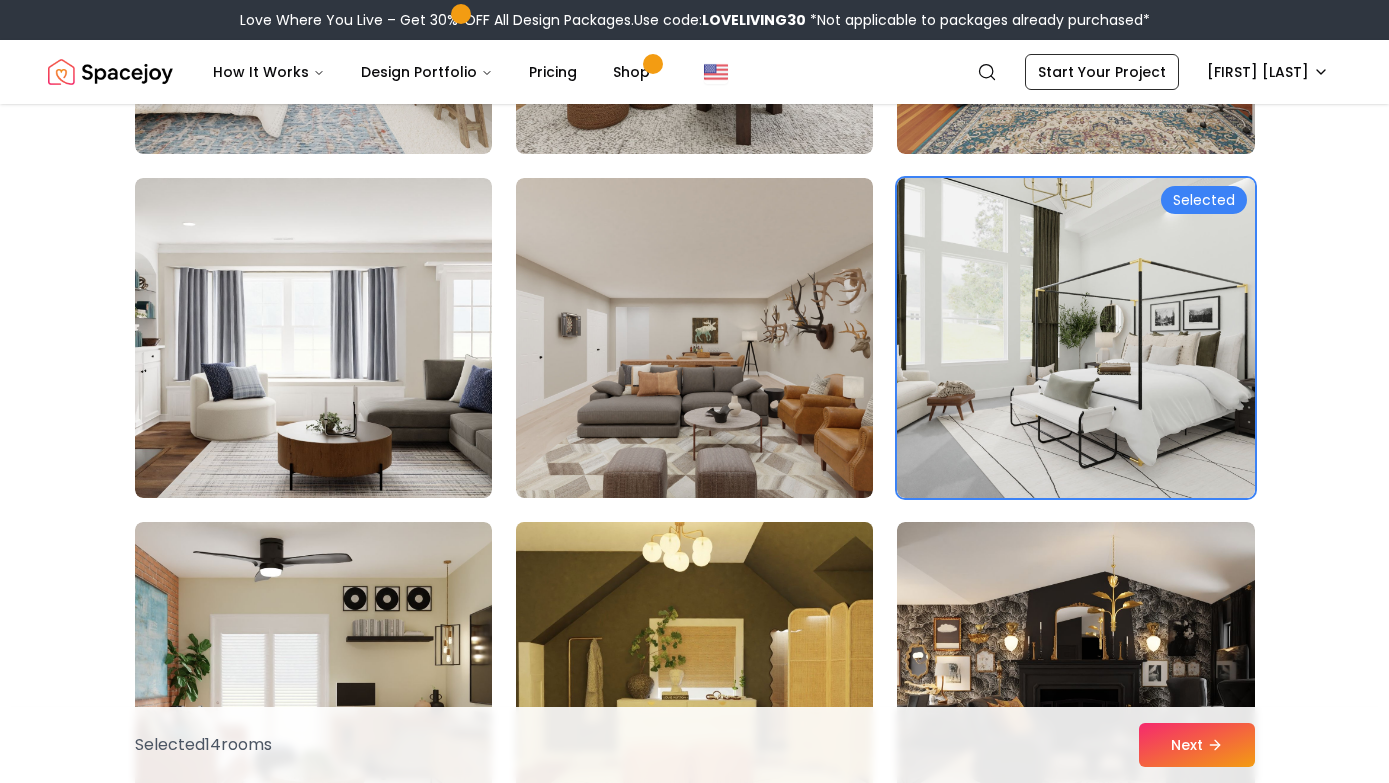 scroll, scrollTop: 7664, scrollLeft: 0, axis: vertical 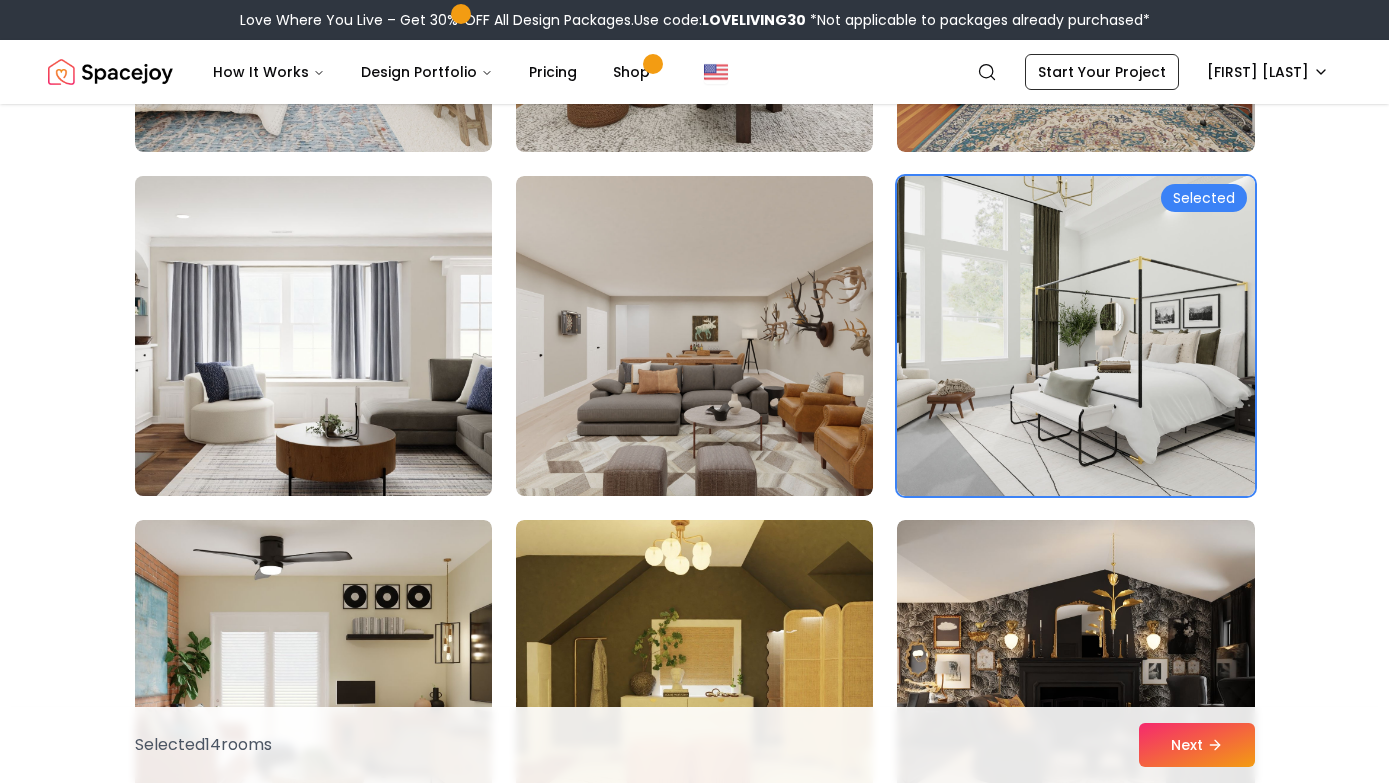 click at bounding box center (313, 336) 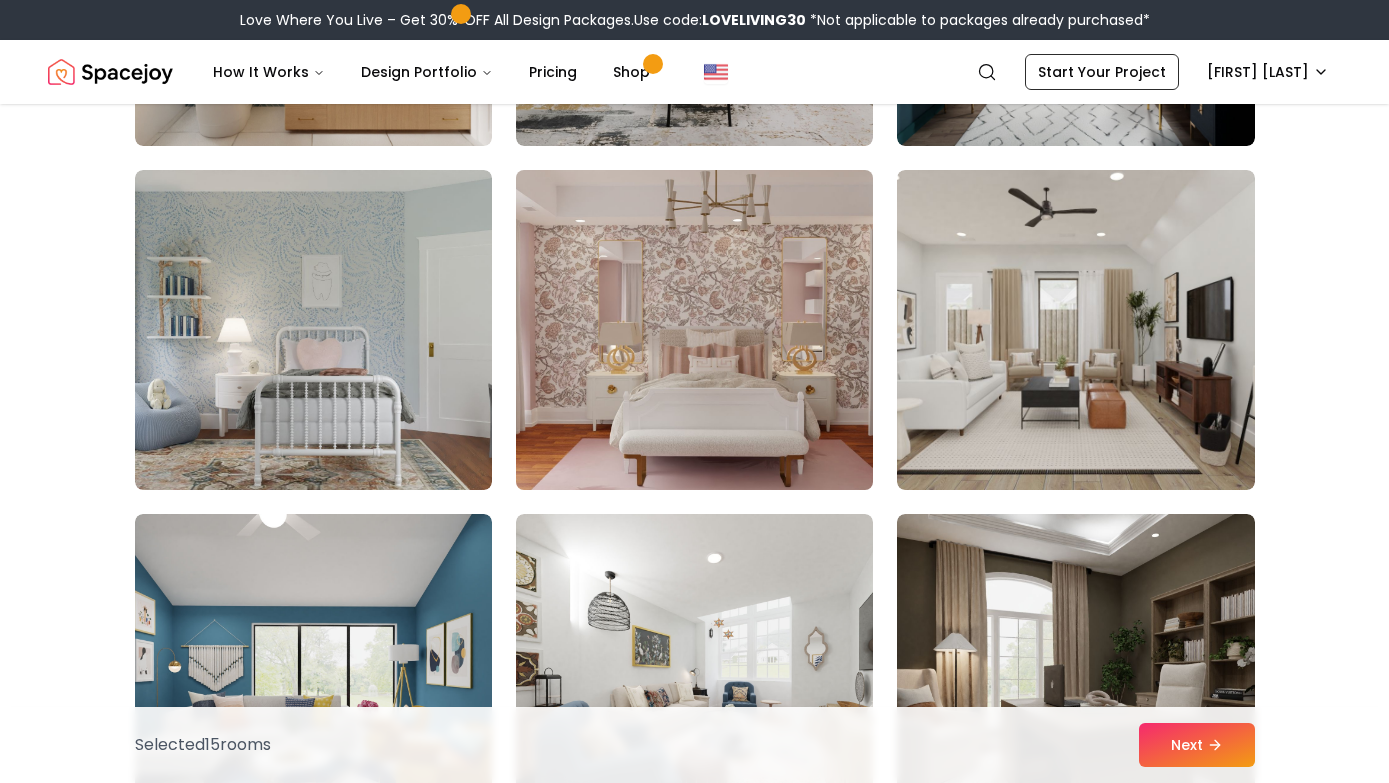 scroll, scrollTop: 9052, scrollLeft: 0, axis: vertical 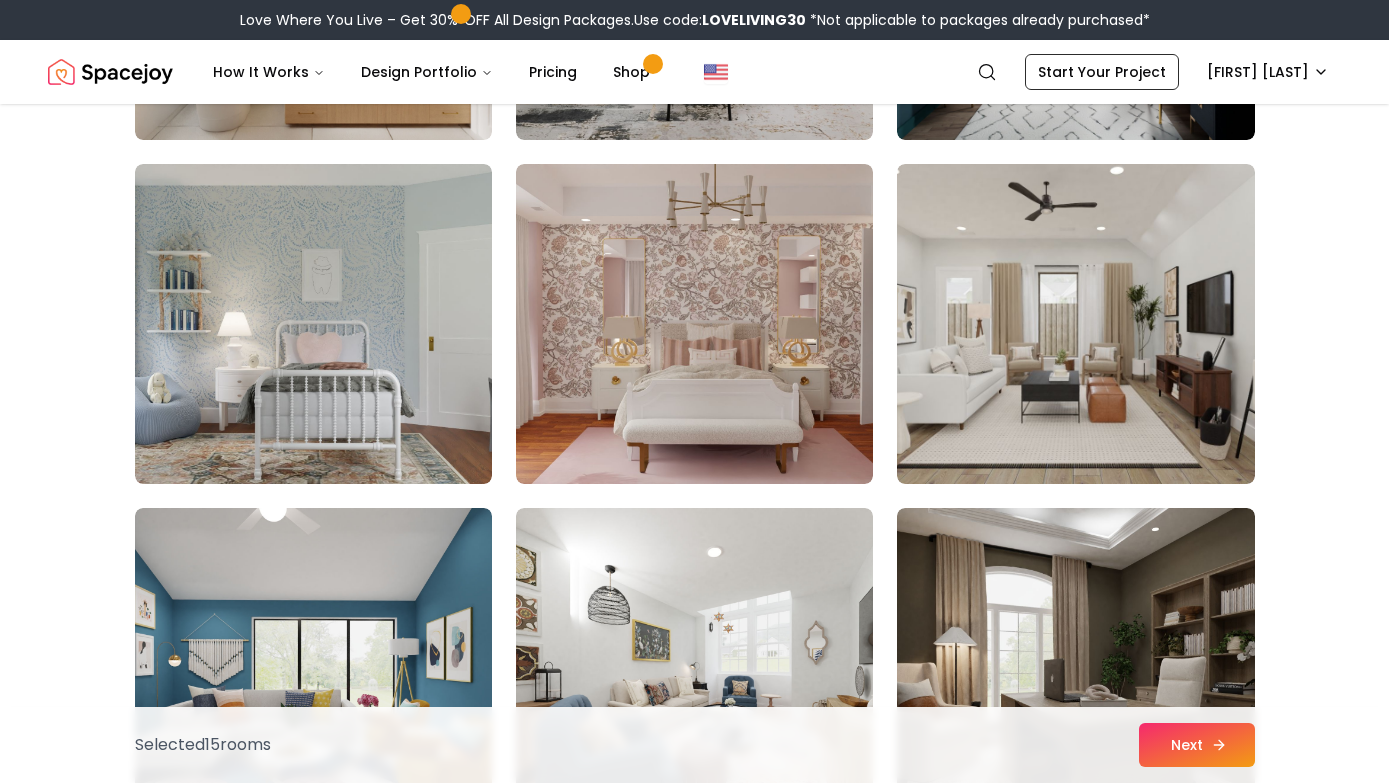 click on "Next" at bounding box center [1197, 745] 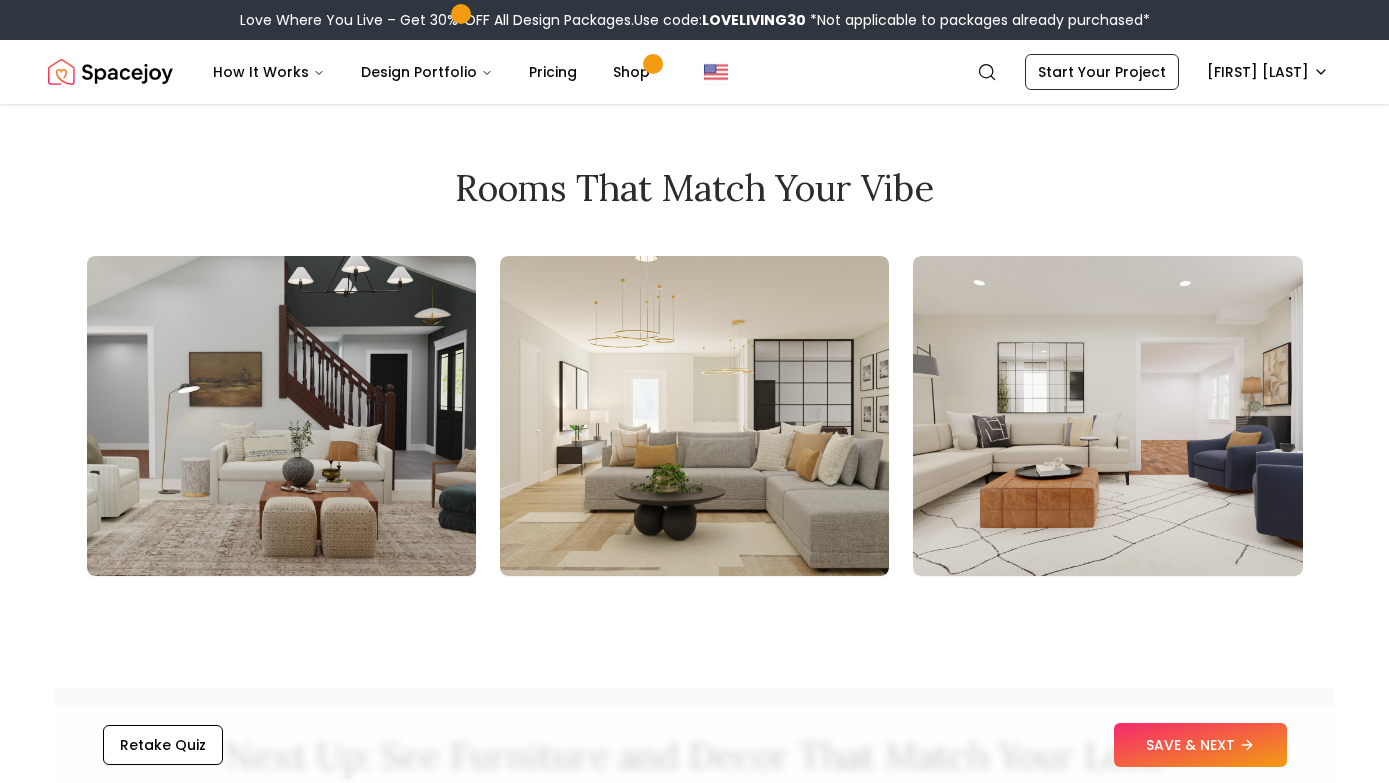 scroll, scrollTop: 2100, scrollLeft: 0, axis: vertical 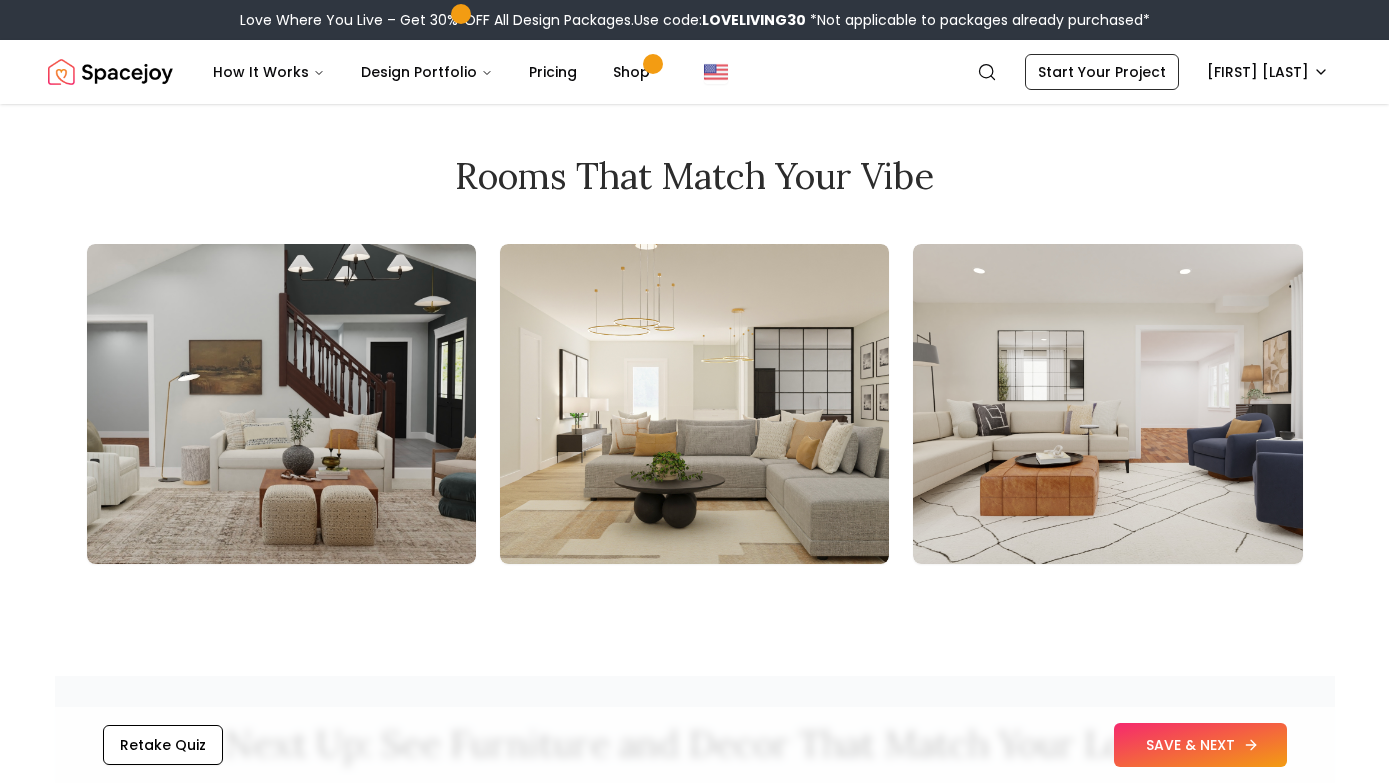 click on "SAVE & NEXT" at bounding box center [1200, 745] 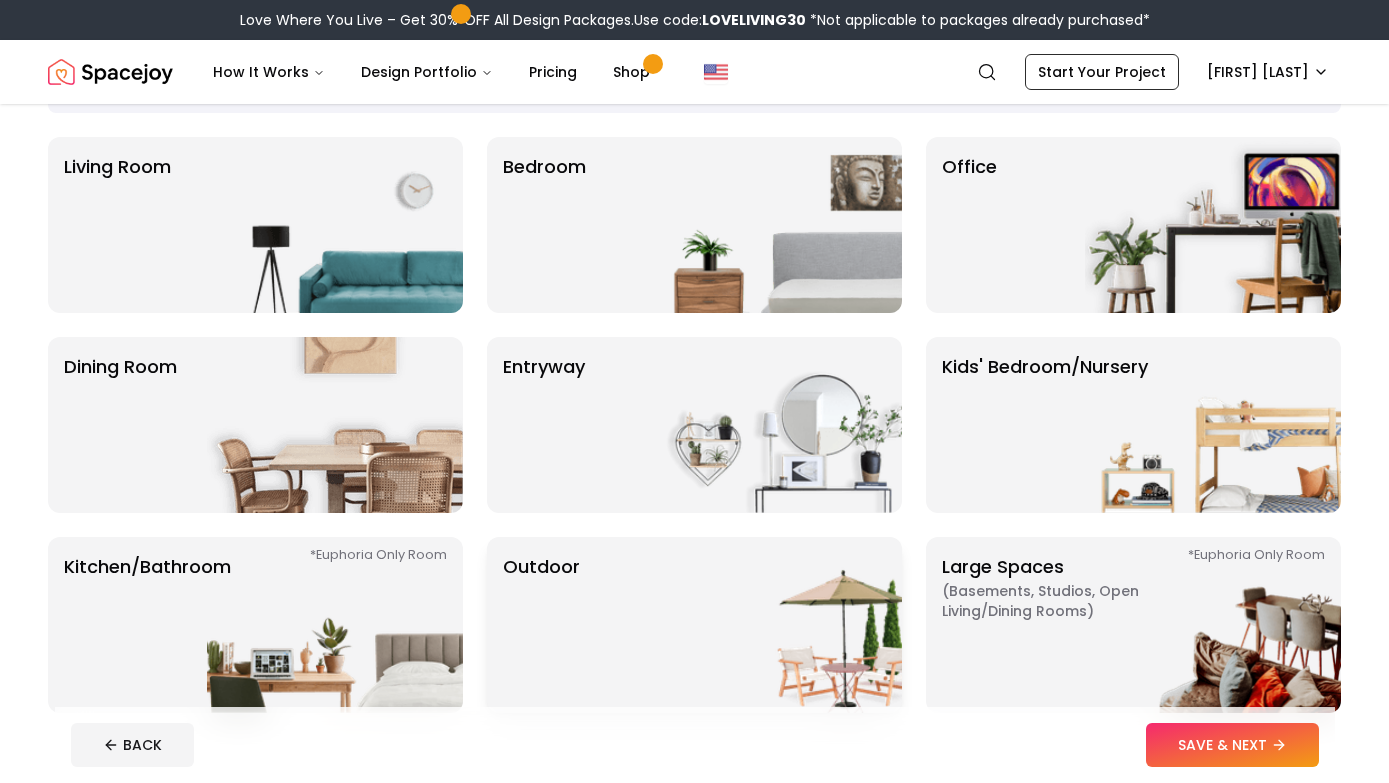 scroll, scrollTop: 141, scrollLeft: 0, axis: vertical 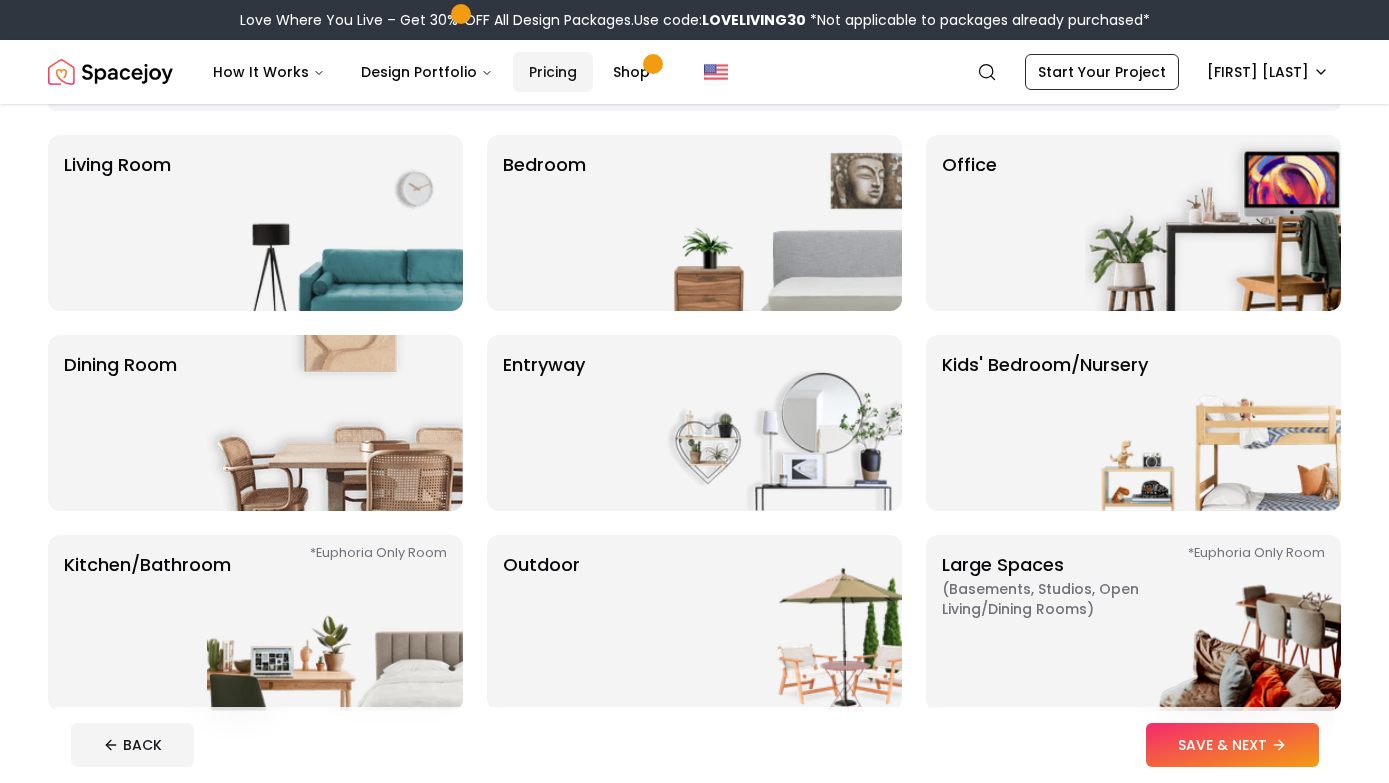 click on "Pricing" at bounding box center [553, 72] 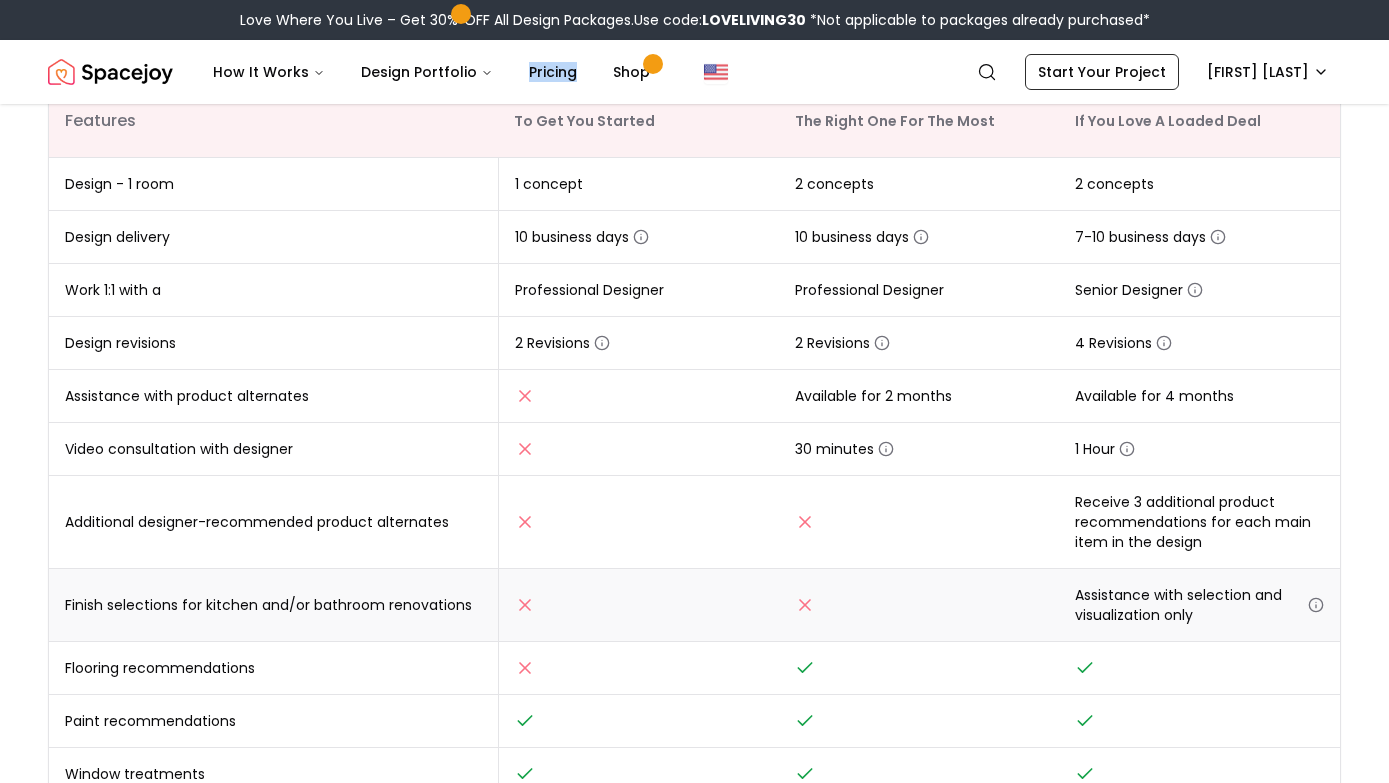 scroll, scrollTop: 400, scrollLeft: 0, axis: vertical 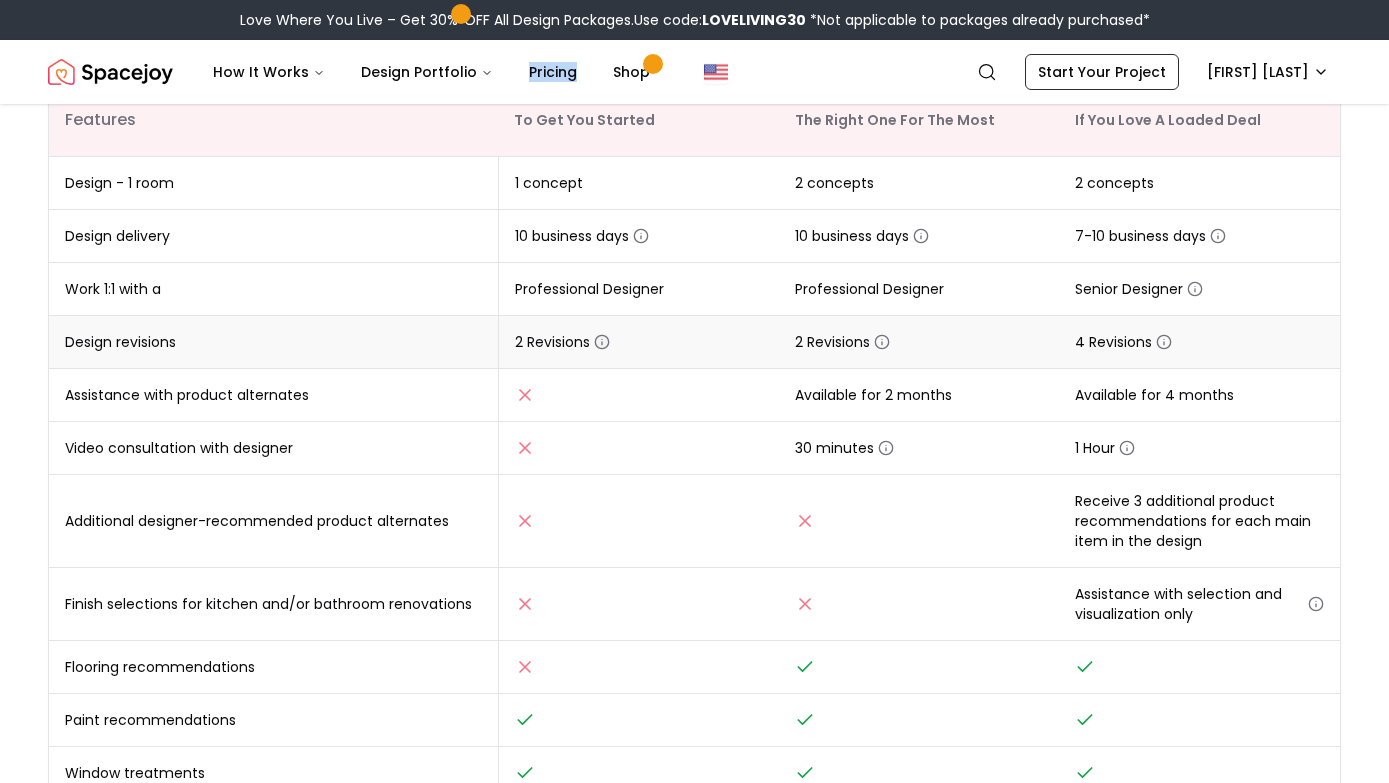 click 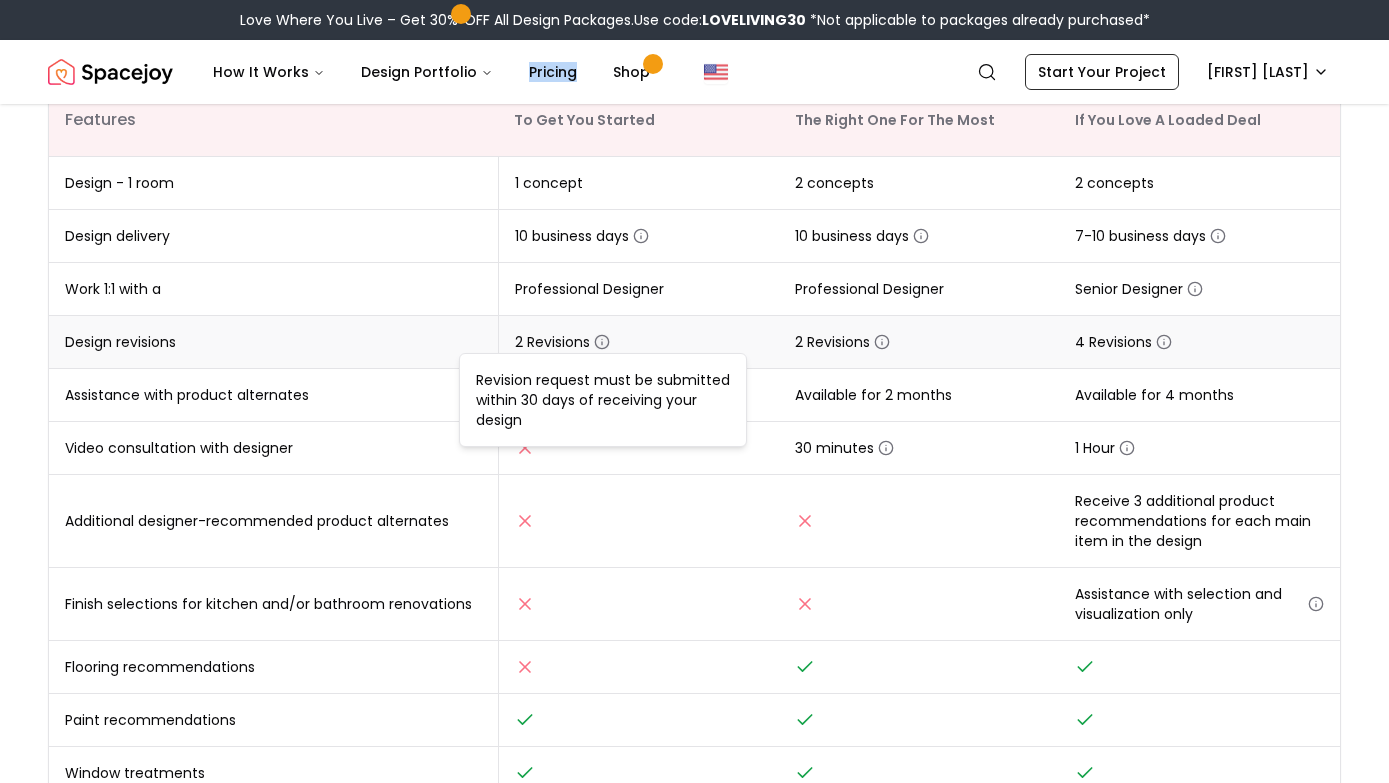 click 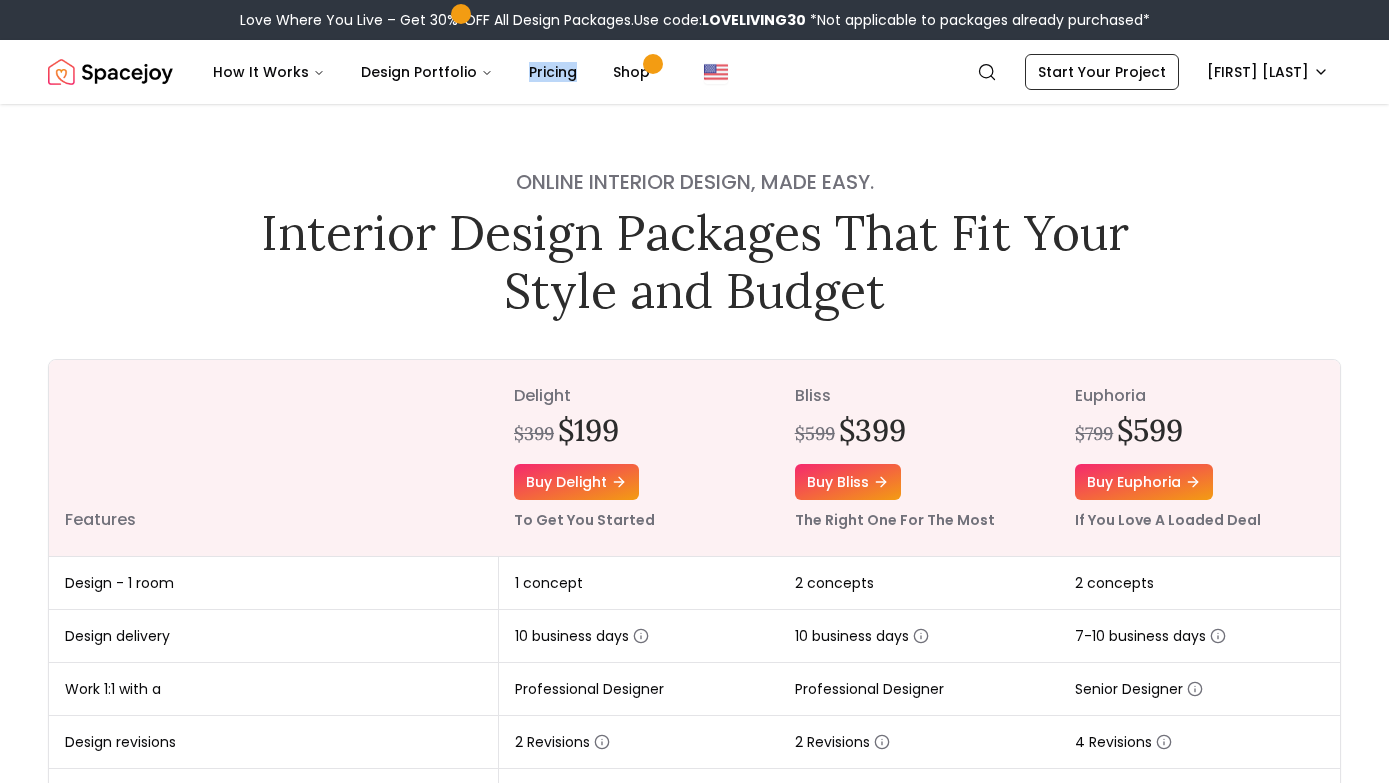 scroll, scrollTop: 0, scrollLeft: 0, axis: both 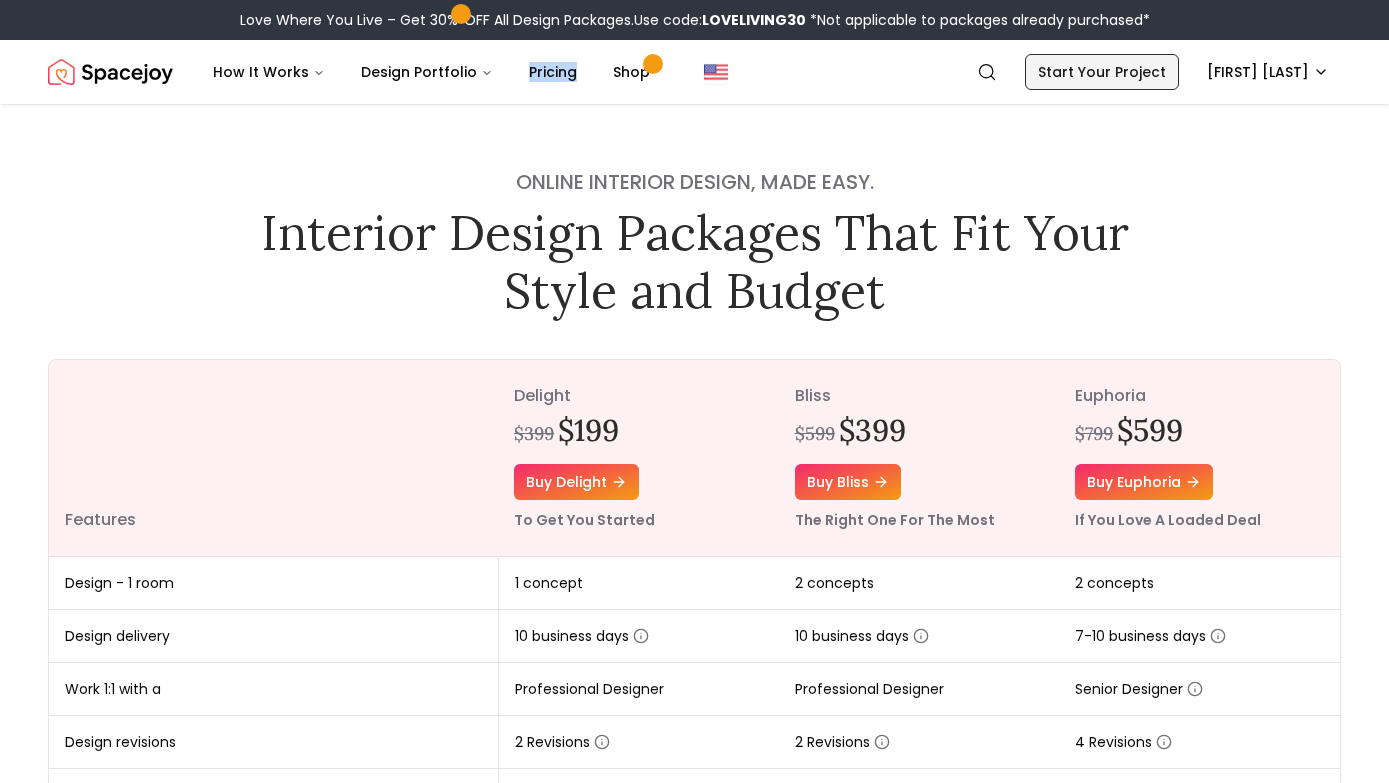 click on "Start Your Project" at bounding box center (1102, 72) 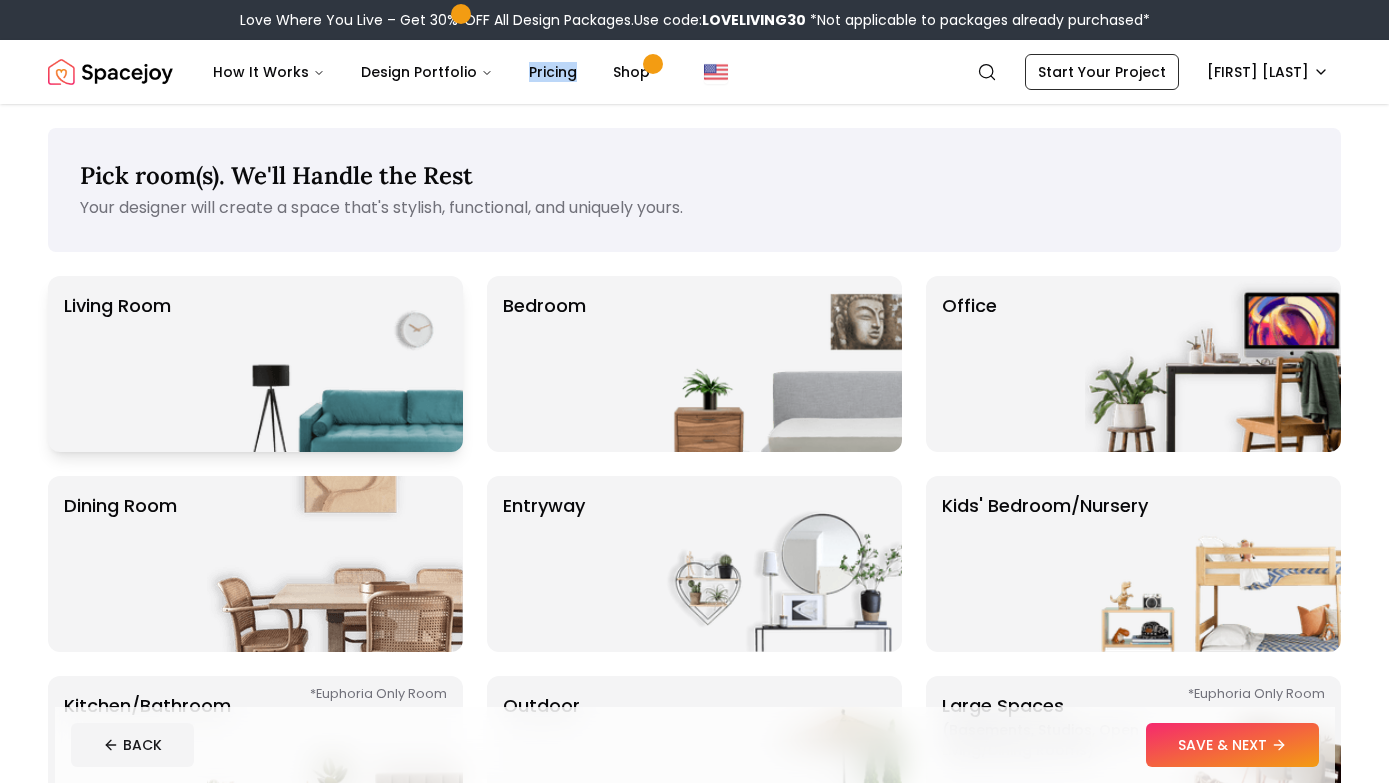 click at bounding box center [335, 364] 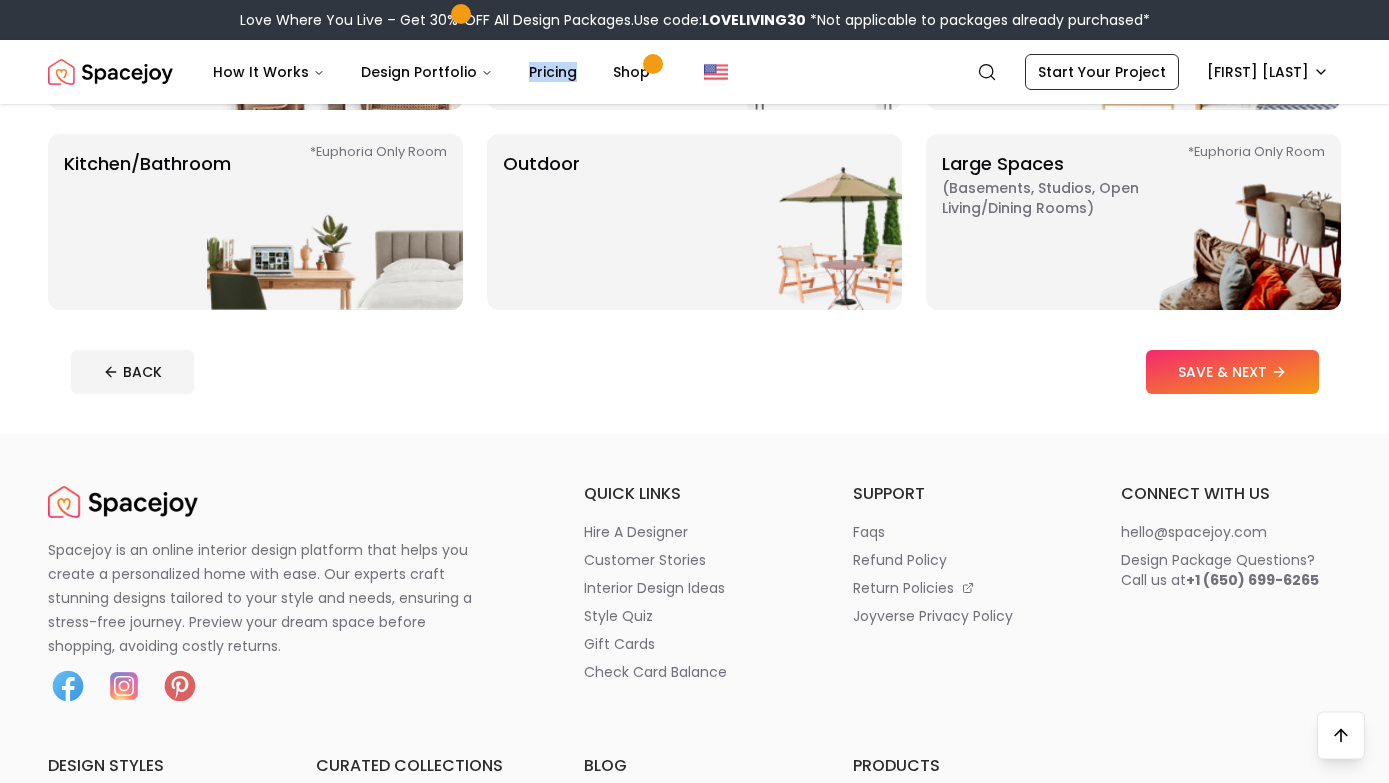 scroll, scrollTop: 544, scrollLeft: 0, axis: vertical 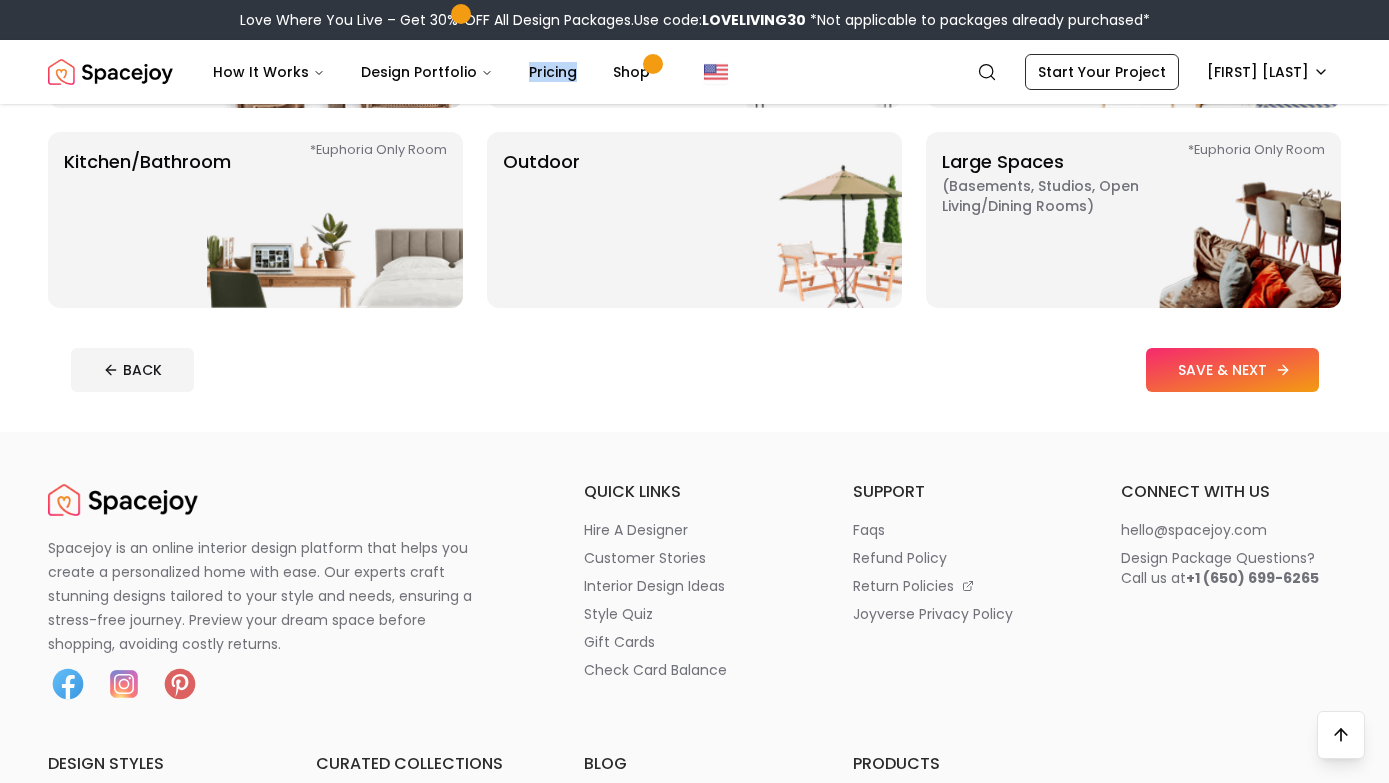 click on "SAVE & NEXT" at bounding box center (1232, 370) 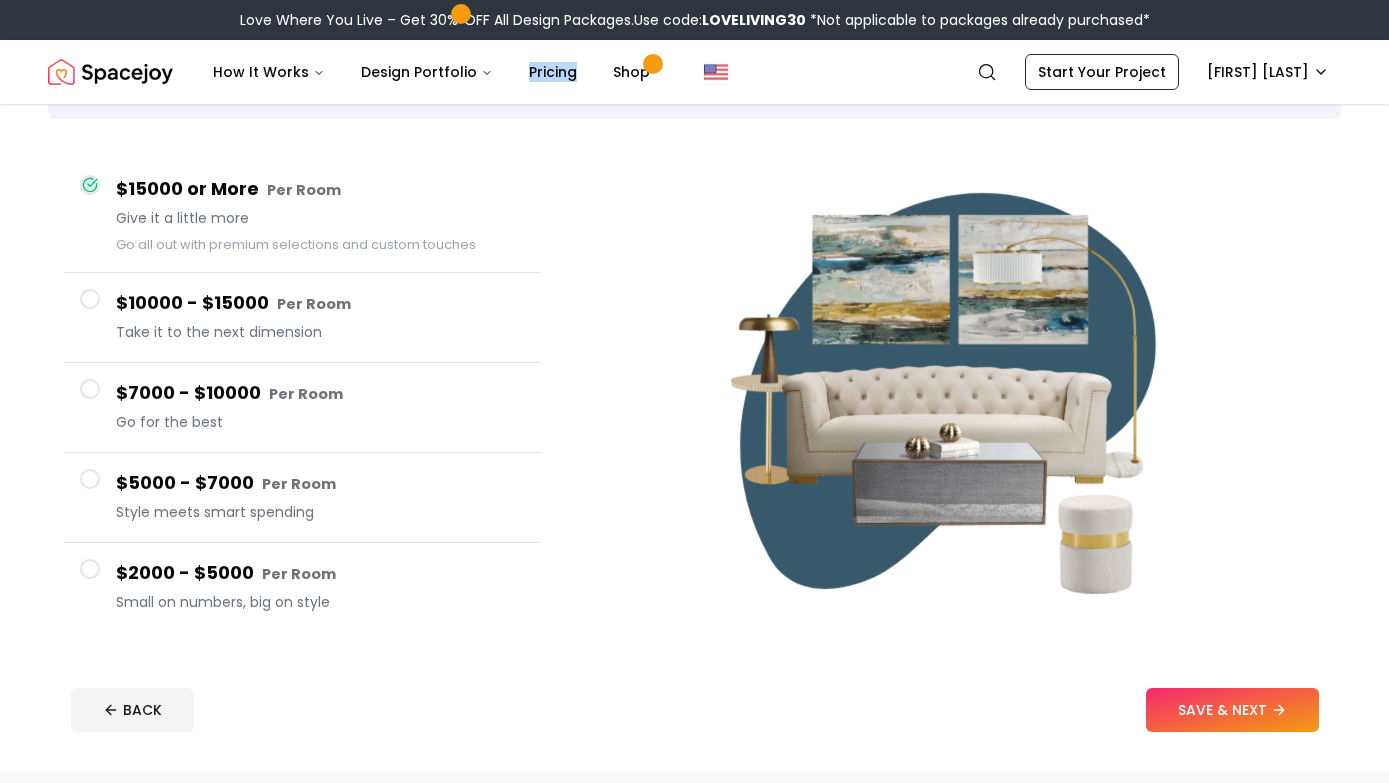 scroll, scrollTop: 131, scrollLeft: 0, axis: vertical 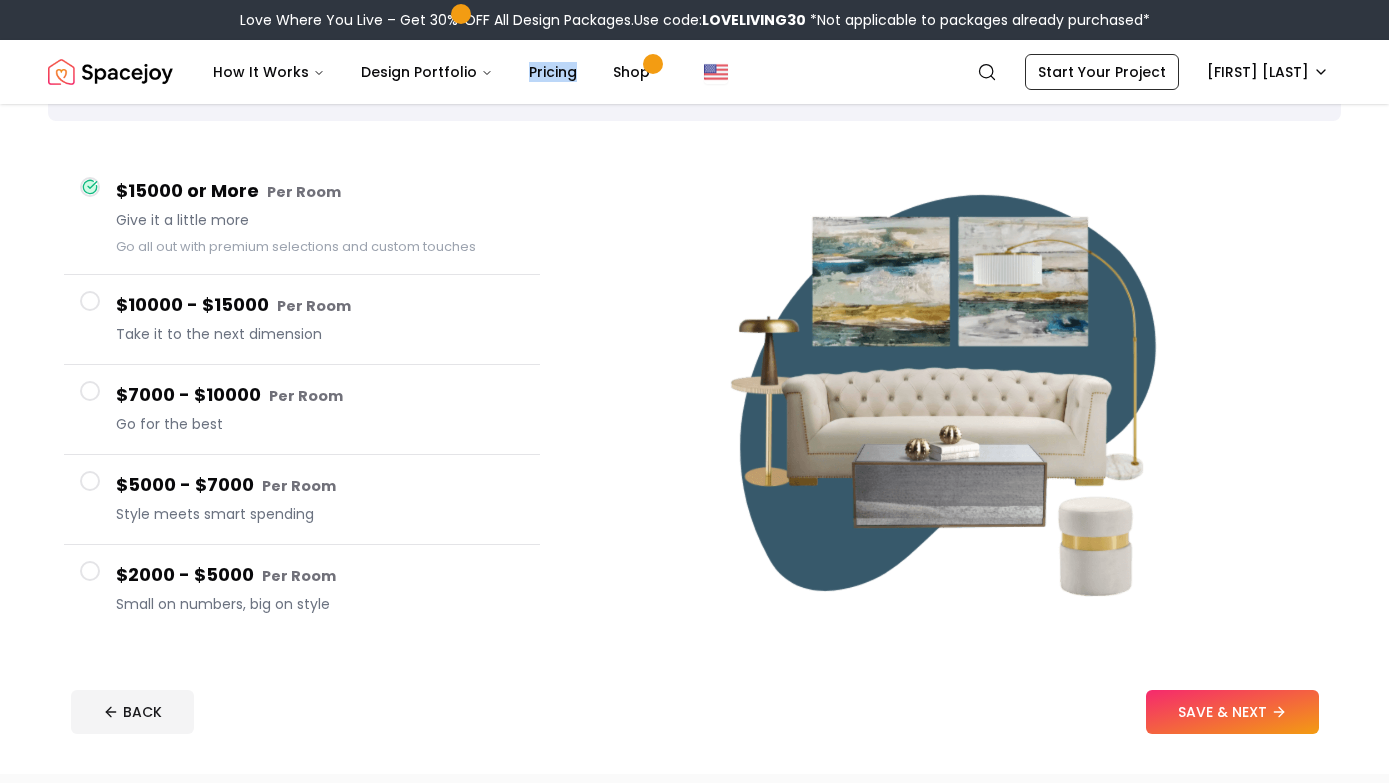 click at bounding box center (90, 571) 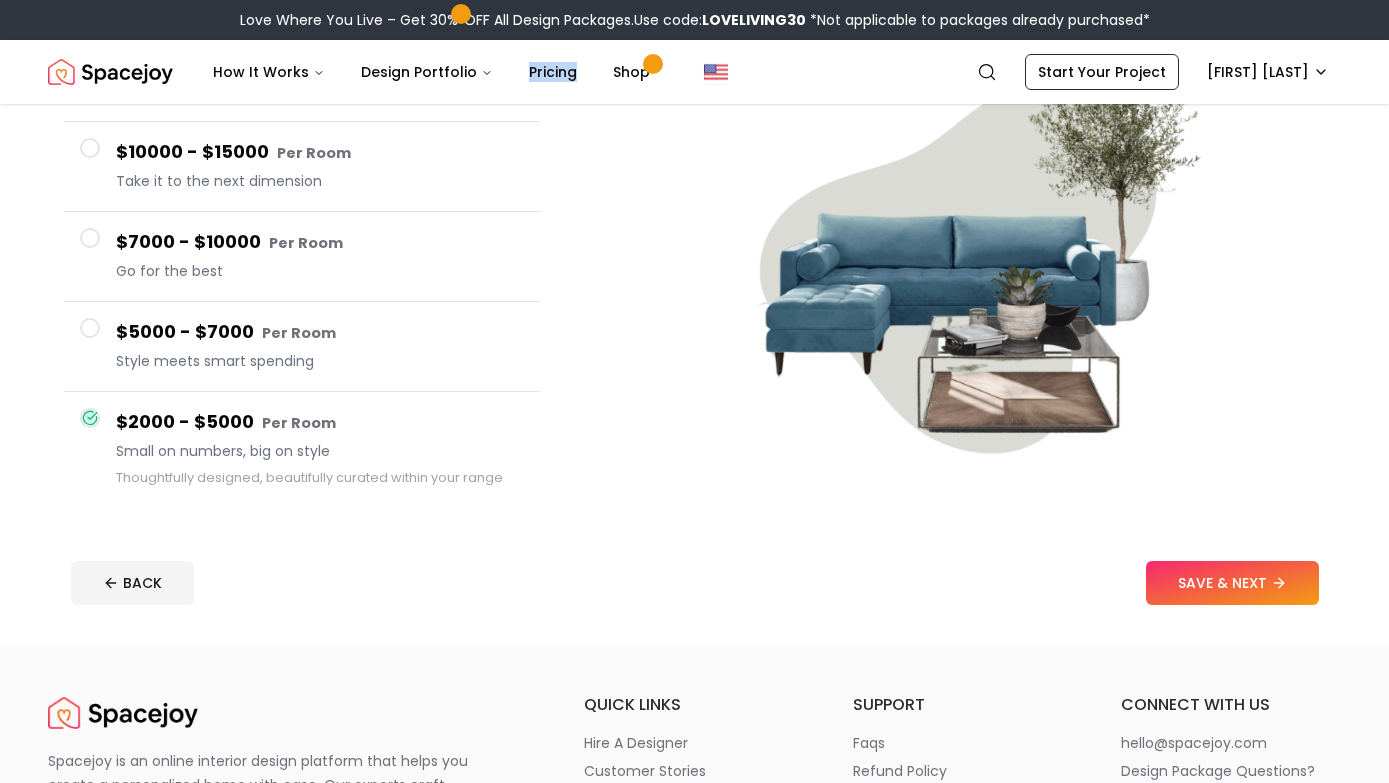 scroll, scrollTop: 268, scrollLeft: 0, axis: vertical 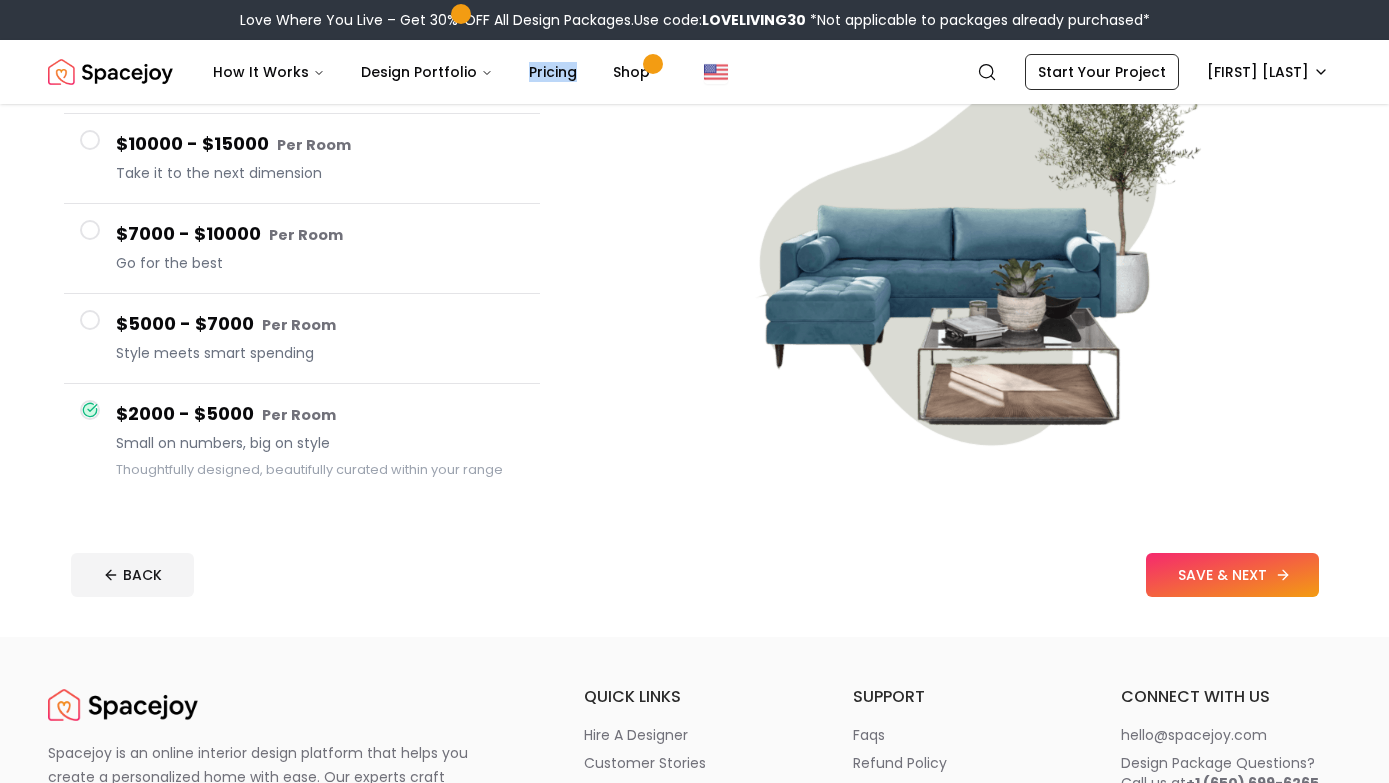 click on "SAVE & NEXT" at bounding box center (1232, 575) 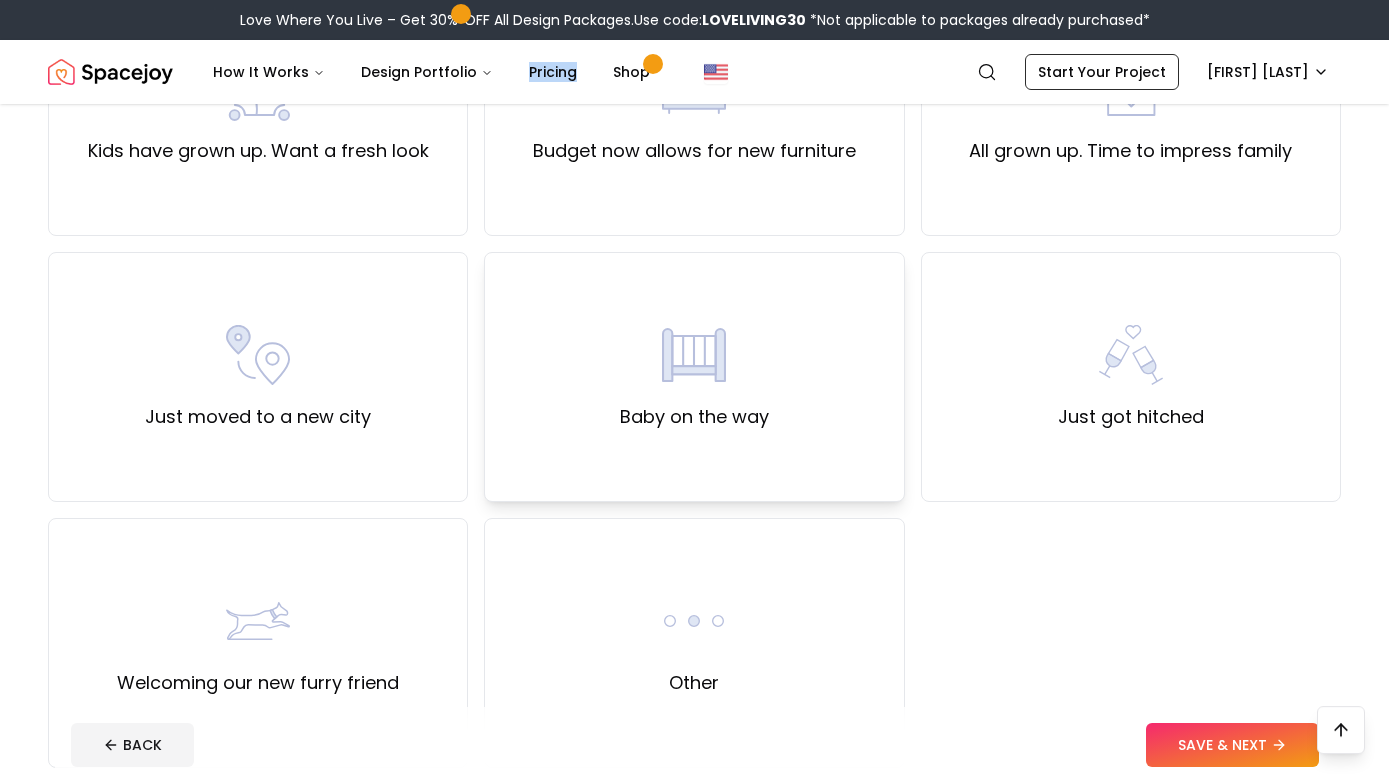 scroll, scrollTop: 582, scrollLeft: 0, axis: vertical 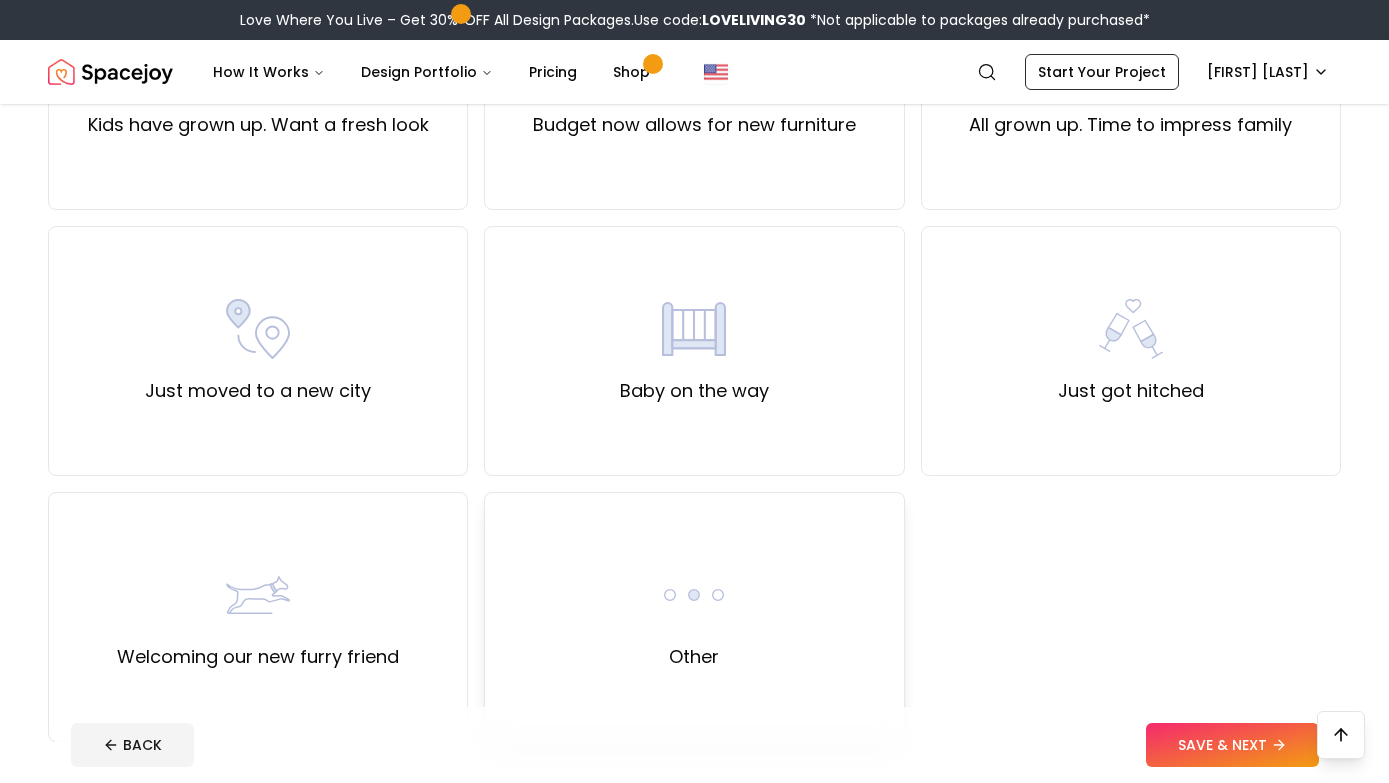 click on "Other" at bounding box center (694, 617) 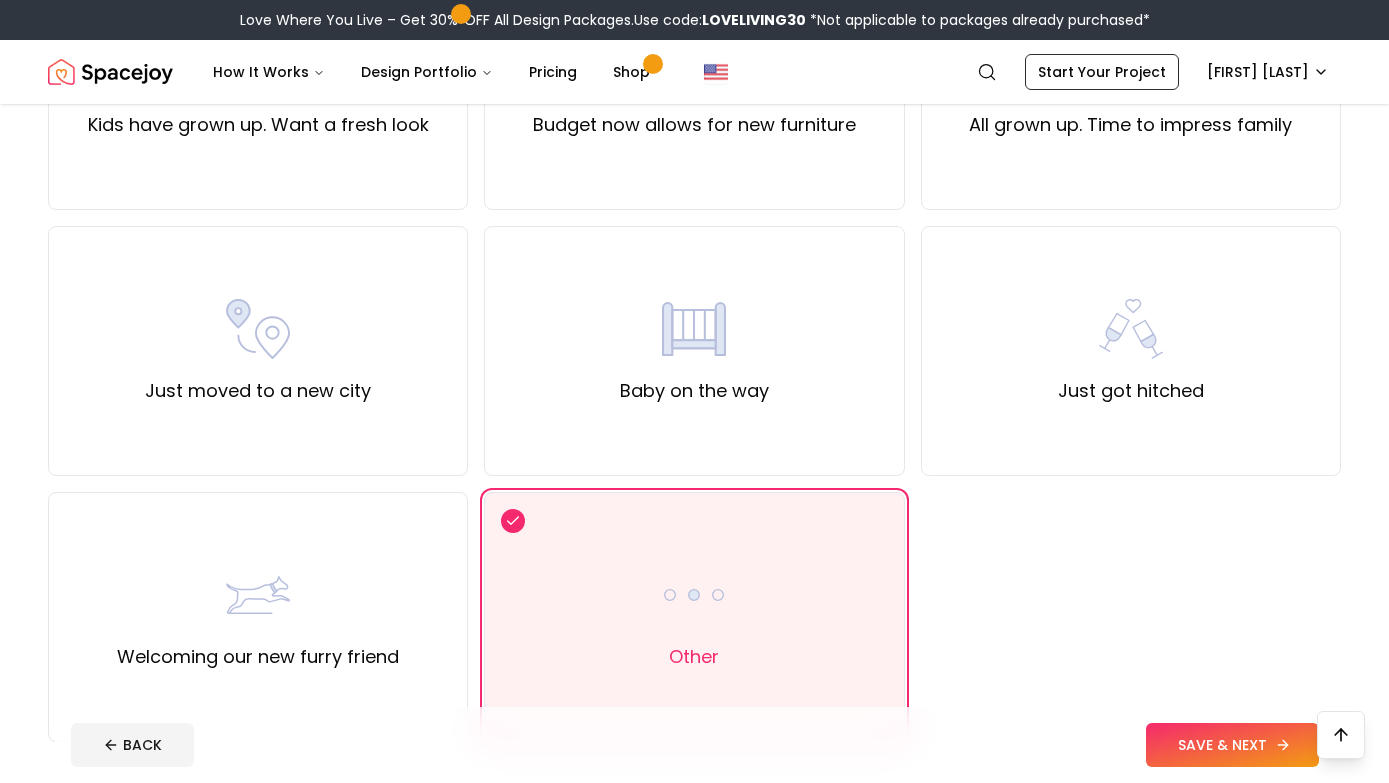 click on "SAVE & NEXT" at bounding box center [1232, 745] 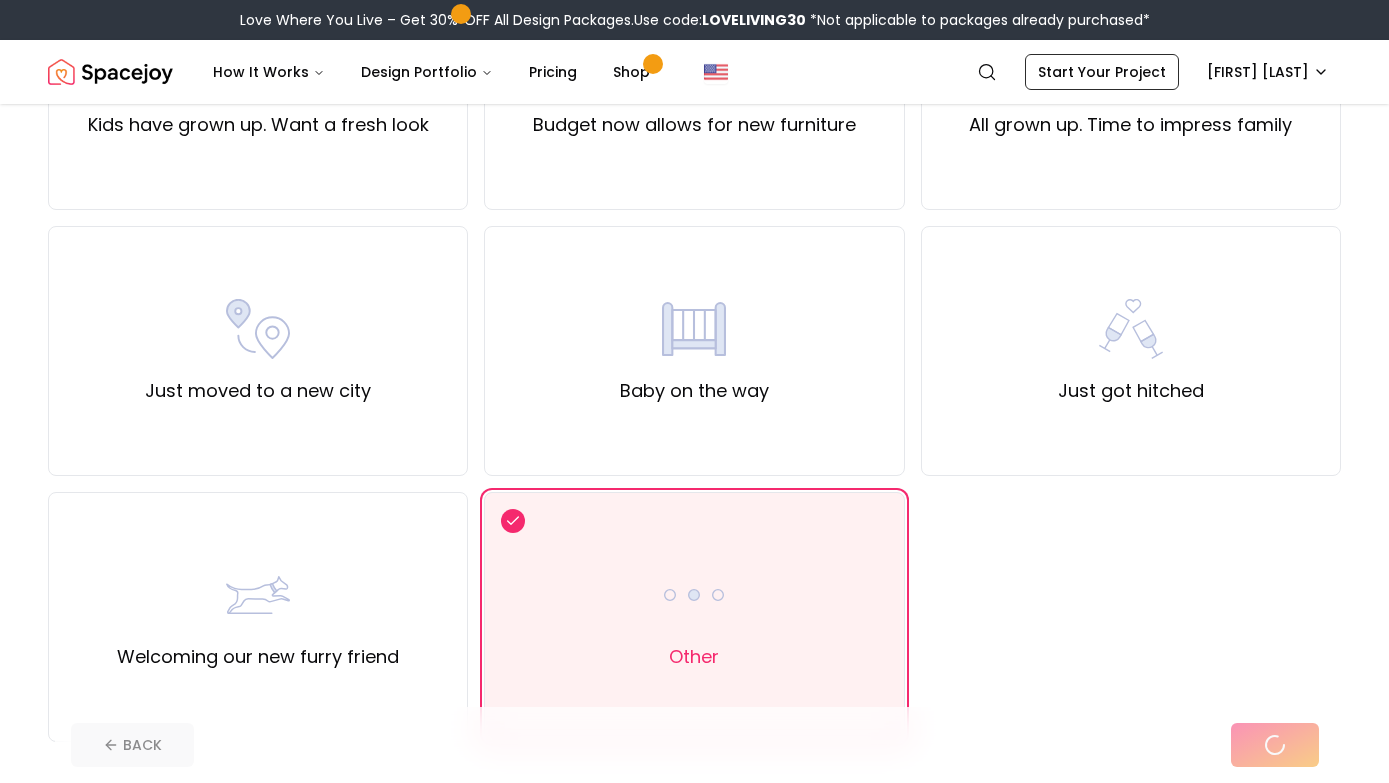 scroll, scrollTop: 0, scrollLeft: 0, axis: both 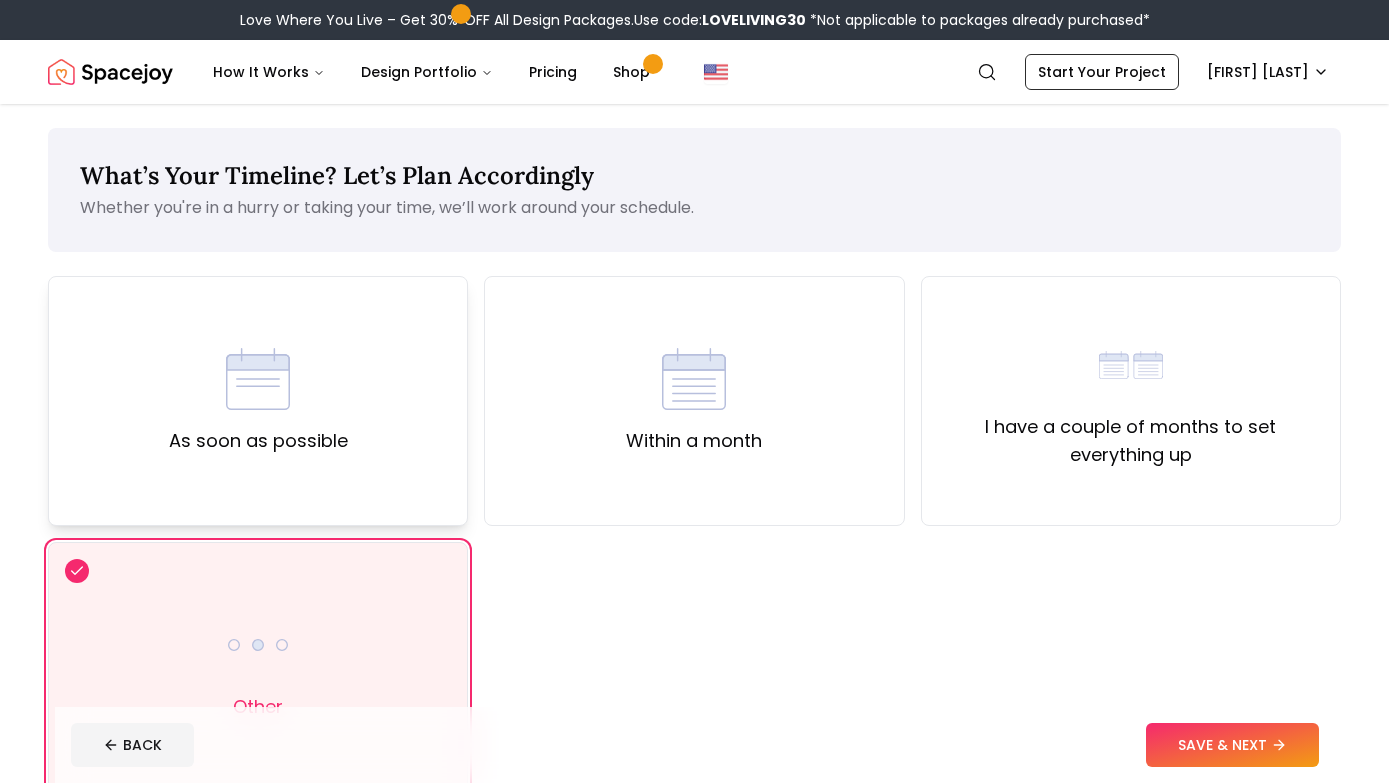 click on "As soon as possible" at bounding box center (258, 441) 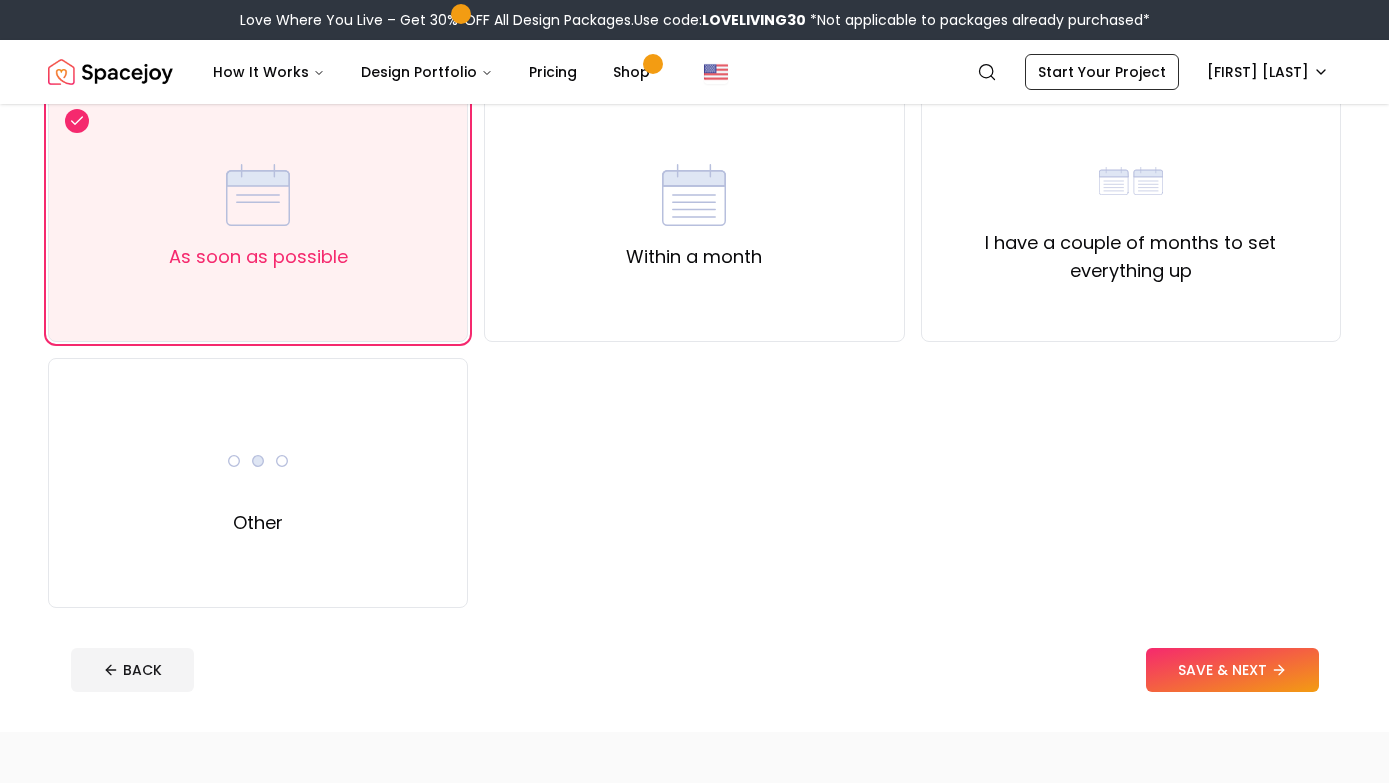 scroll, scrollTop: 187, scrollLeft: 0, axis: vertical 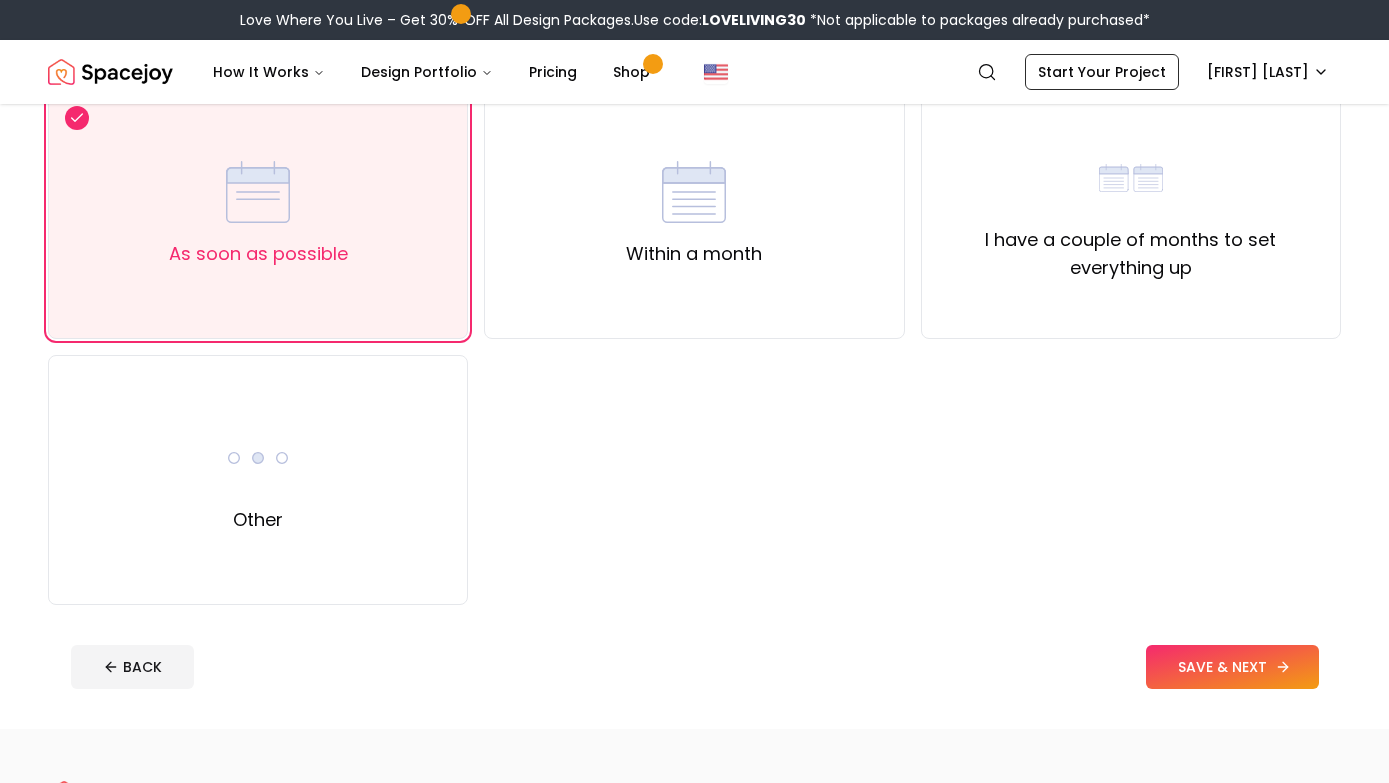 click on "SAVE & NEXT" at bounding box center (1232, 667) 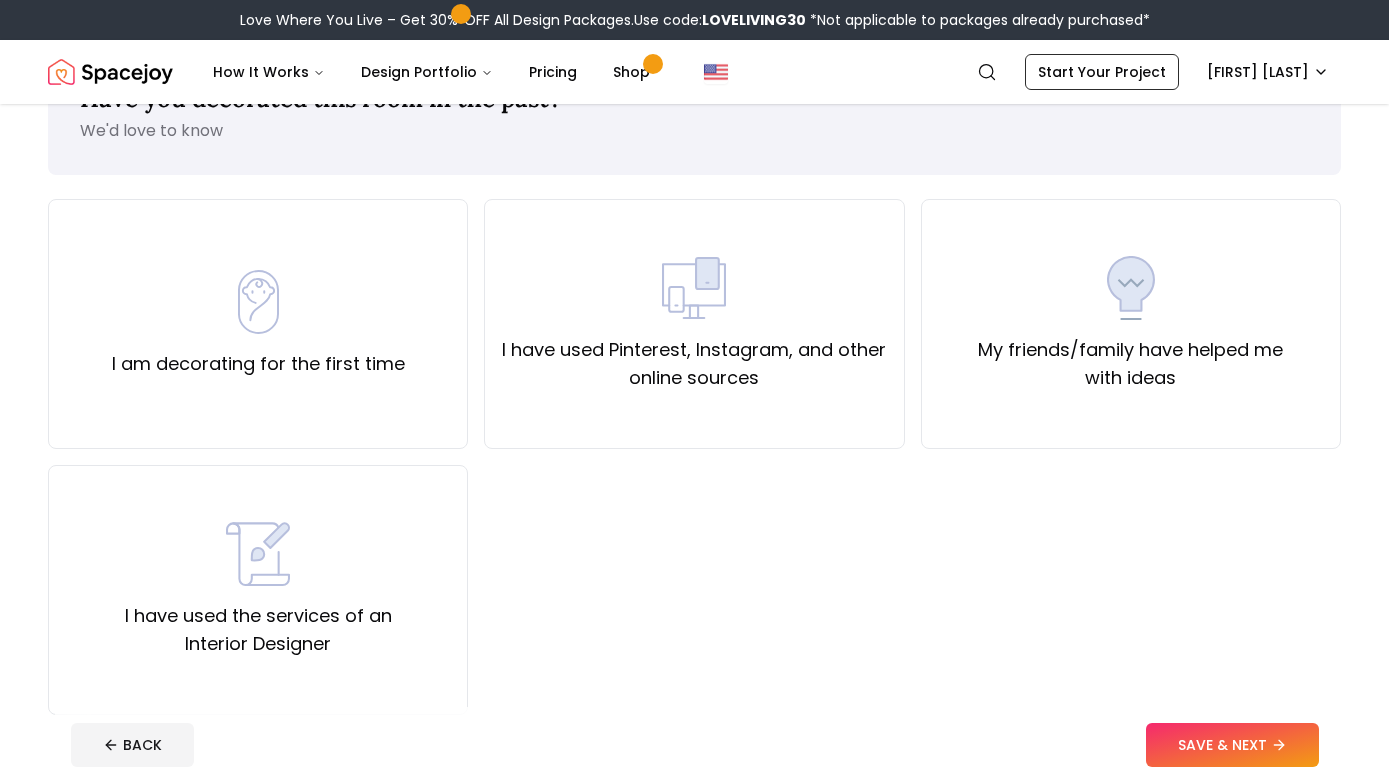 scroll, scrollTop: 83, scrollLeft: 0, axis: vertical 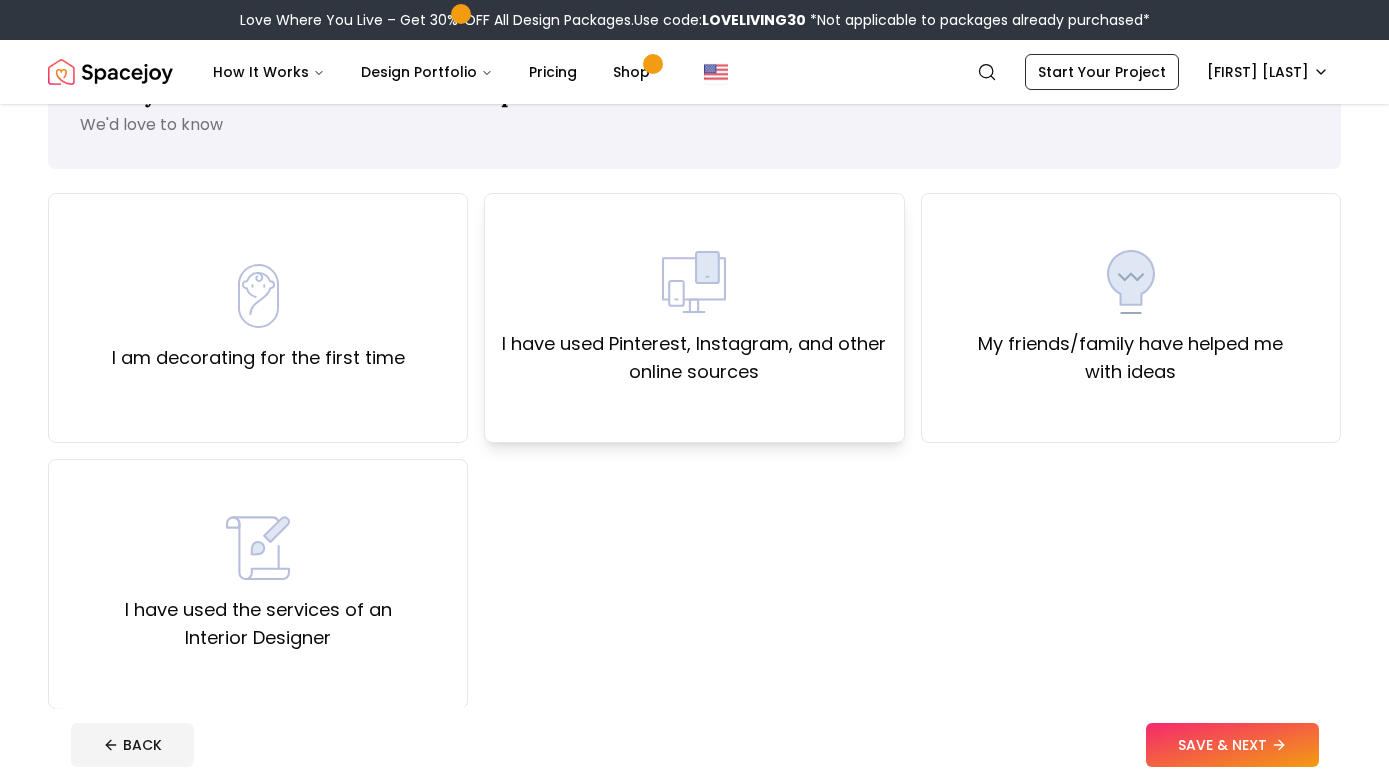 click on "I have used Pinterest, Instagram, and other online sources" at bounding box center [694, 358] 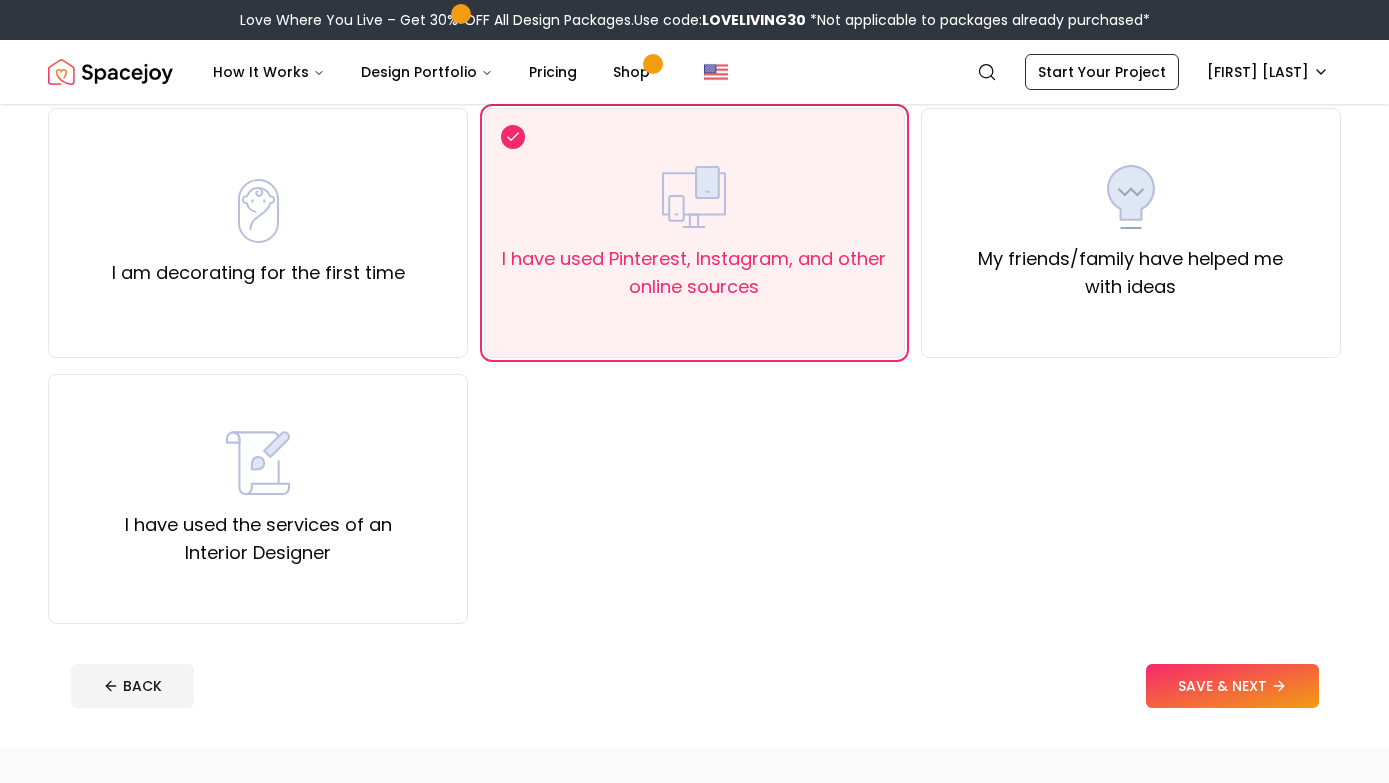 scroll, scrollTop: 174, scrollLeft: 0, axis: vertical 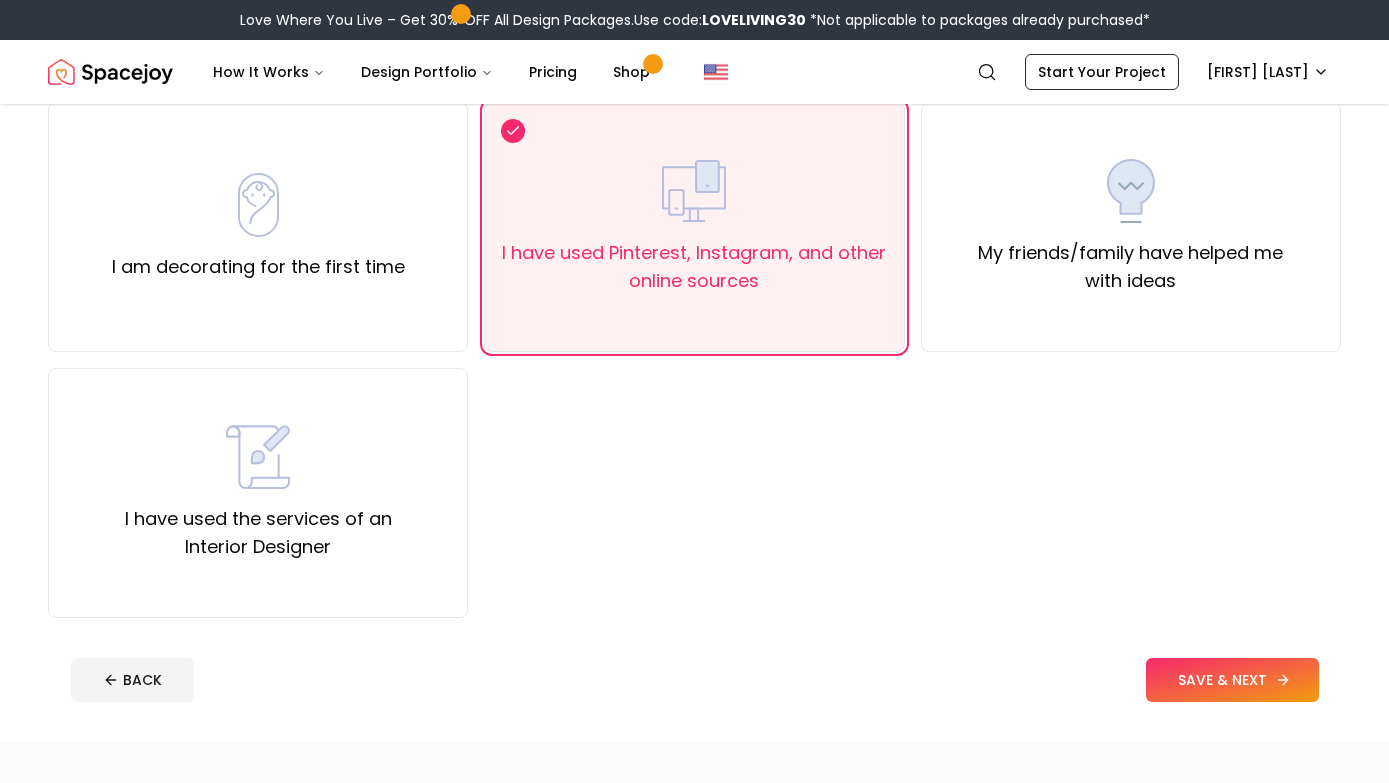click on "SAVE & NEXT" at bounding box center [1232, 680] 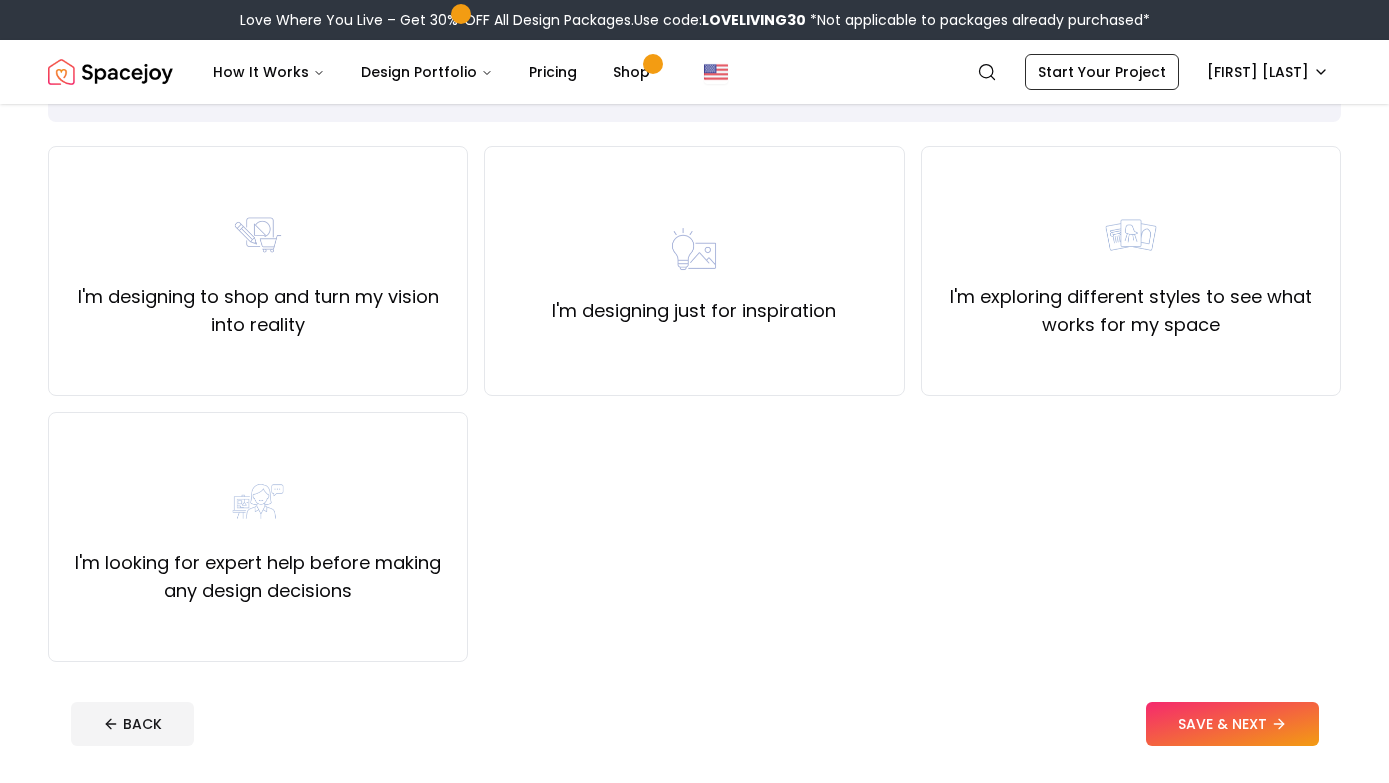 scroll, scrollTop: 130, scrollLeft: 0, axis: vertical 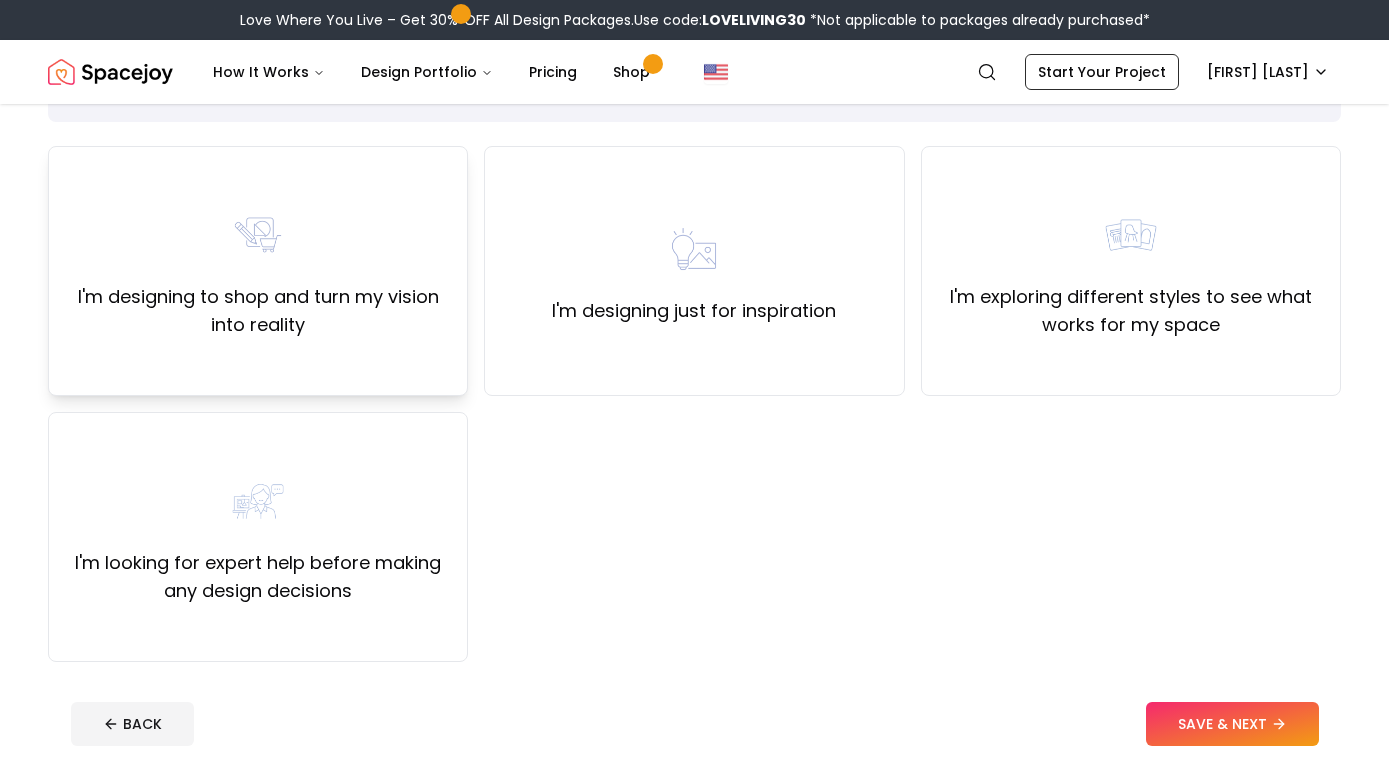 click on "I'm designing to shop and turn my vision into reality" at bounding box center (258, 271) 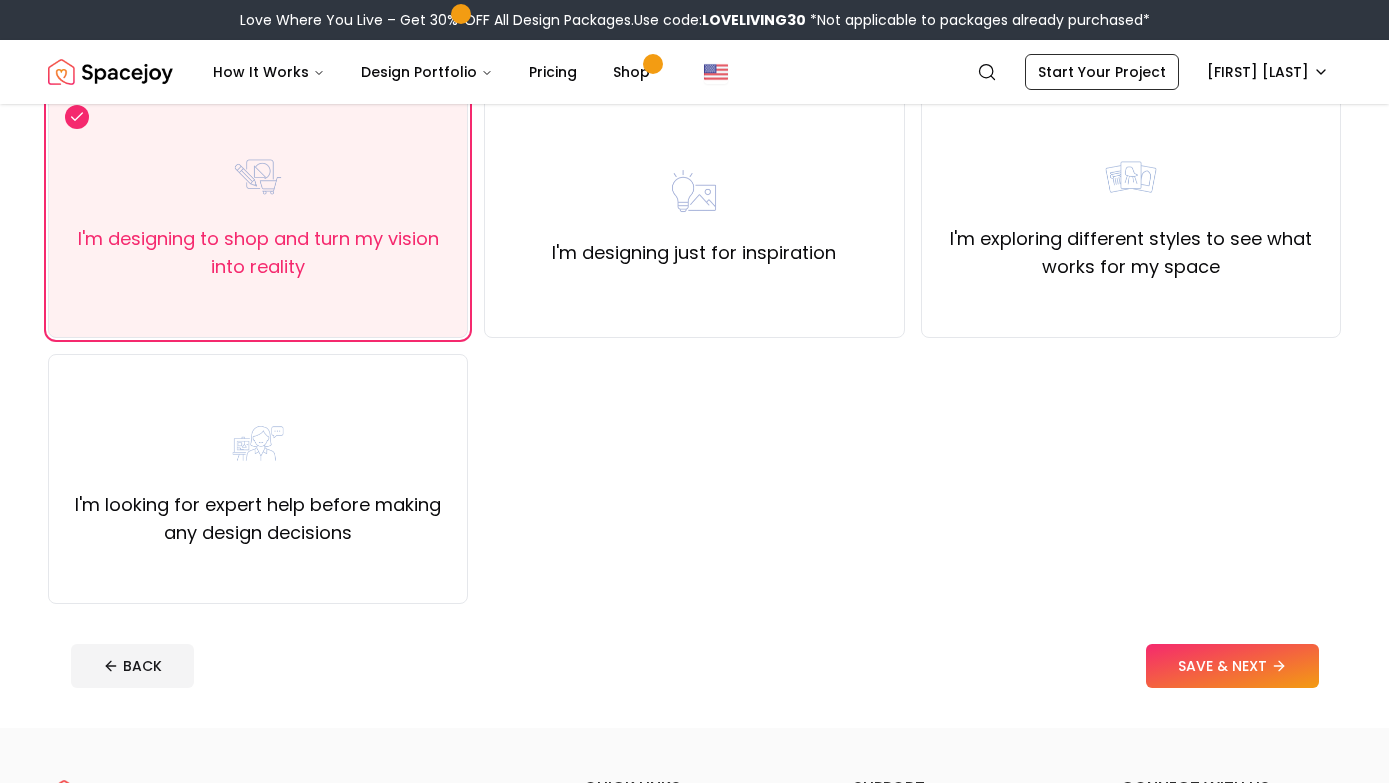 scroll, scrollTop: 192, scrollLeft: 0, axis: vertical 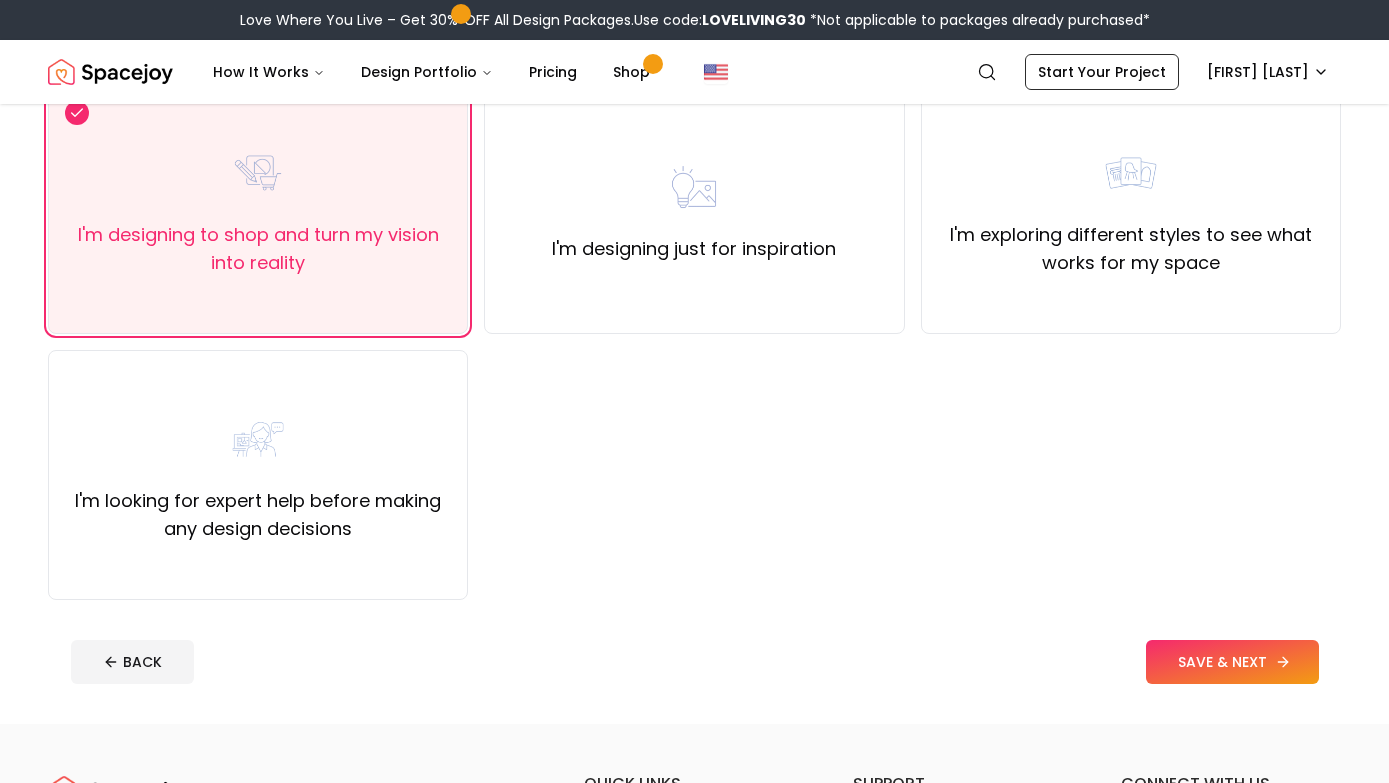 click on "SAVE & NEXT" at bounding box center (1232, 662) 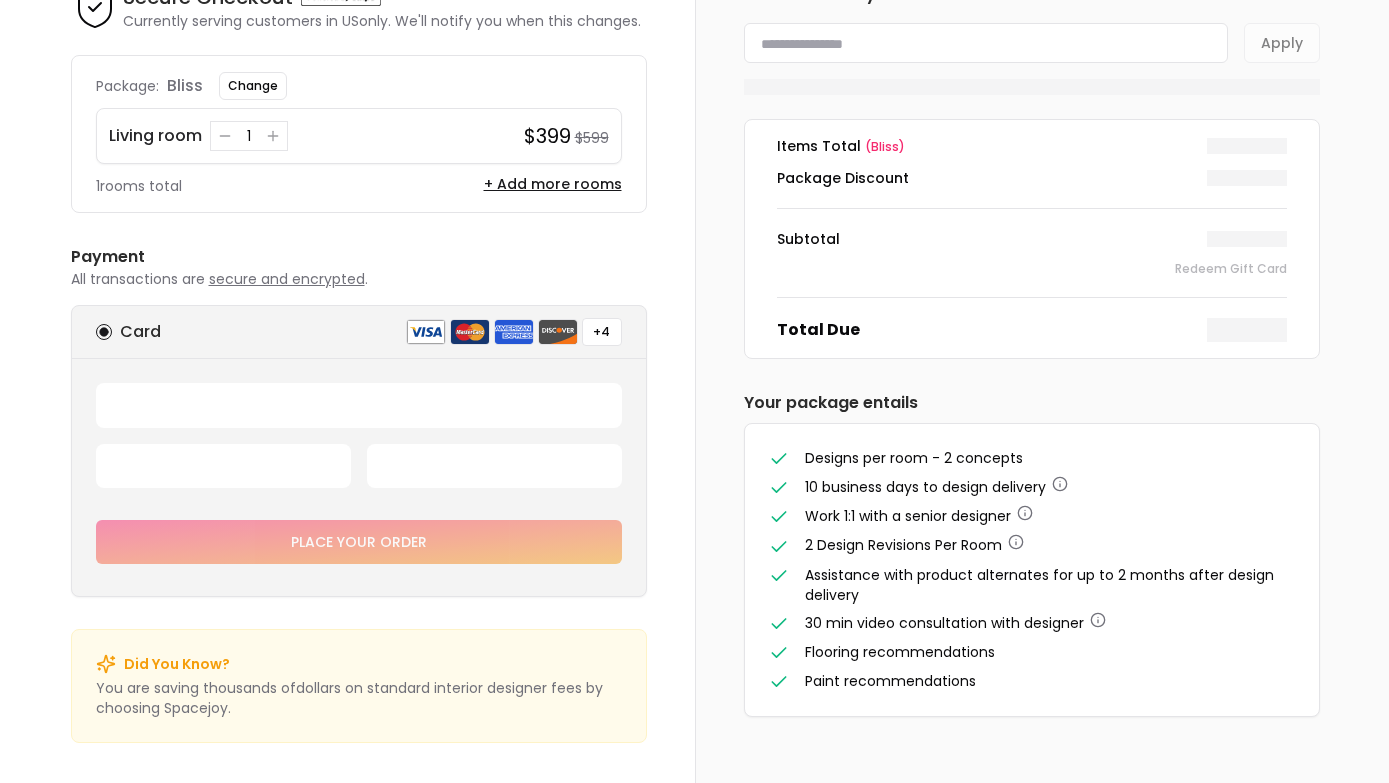 scroll, scrollTop: 0, scrollLeft: 0, axis: both 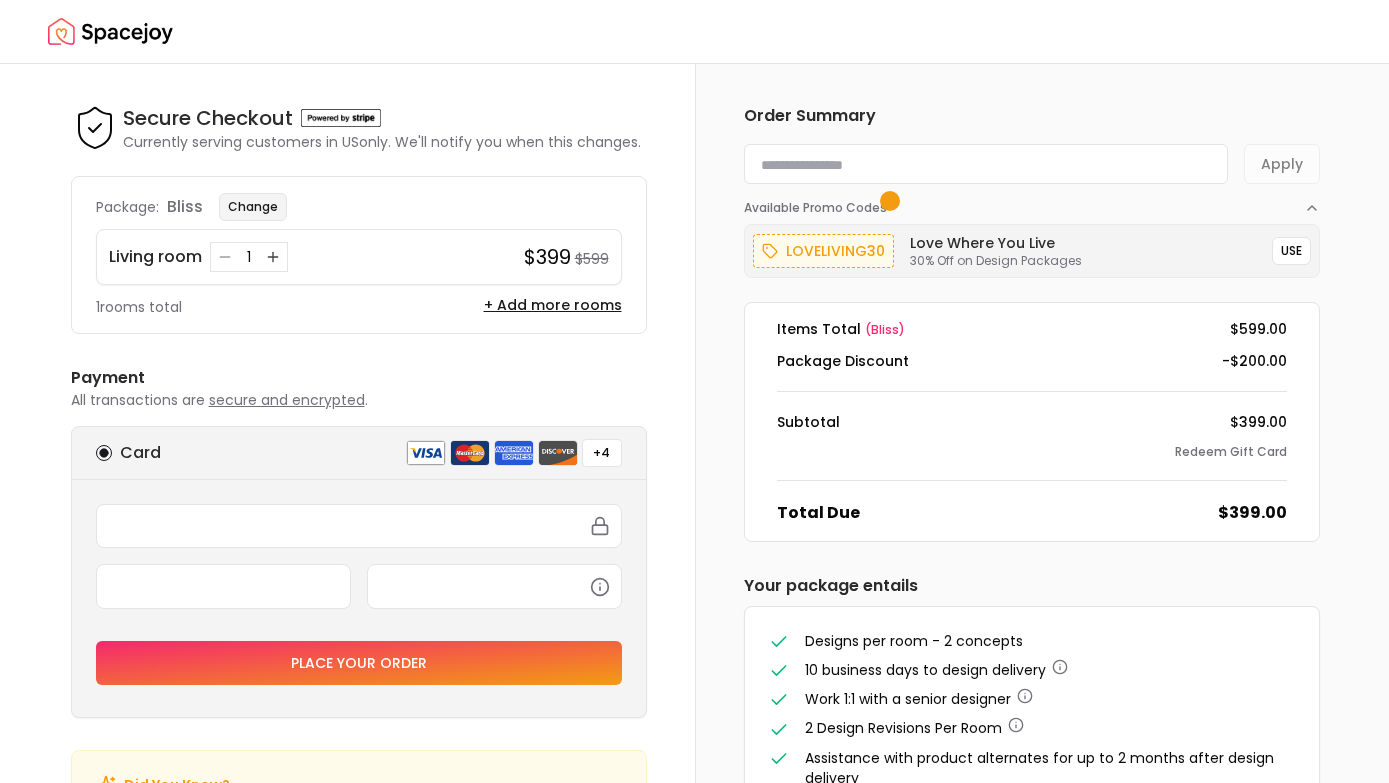 click on "Change" at bounding box center (253, 207) 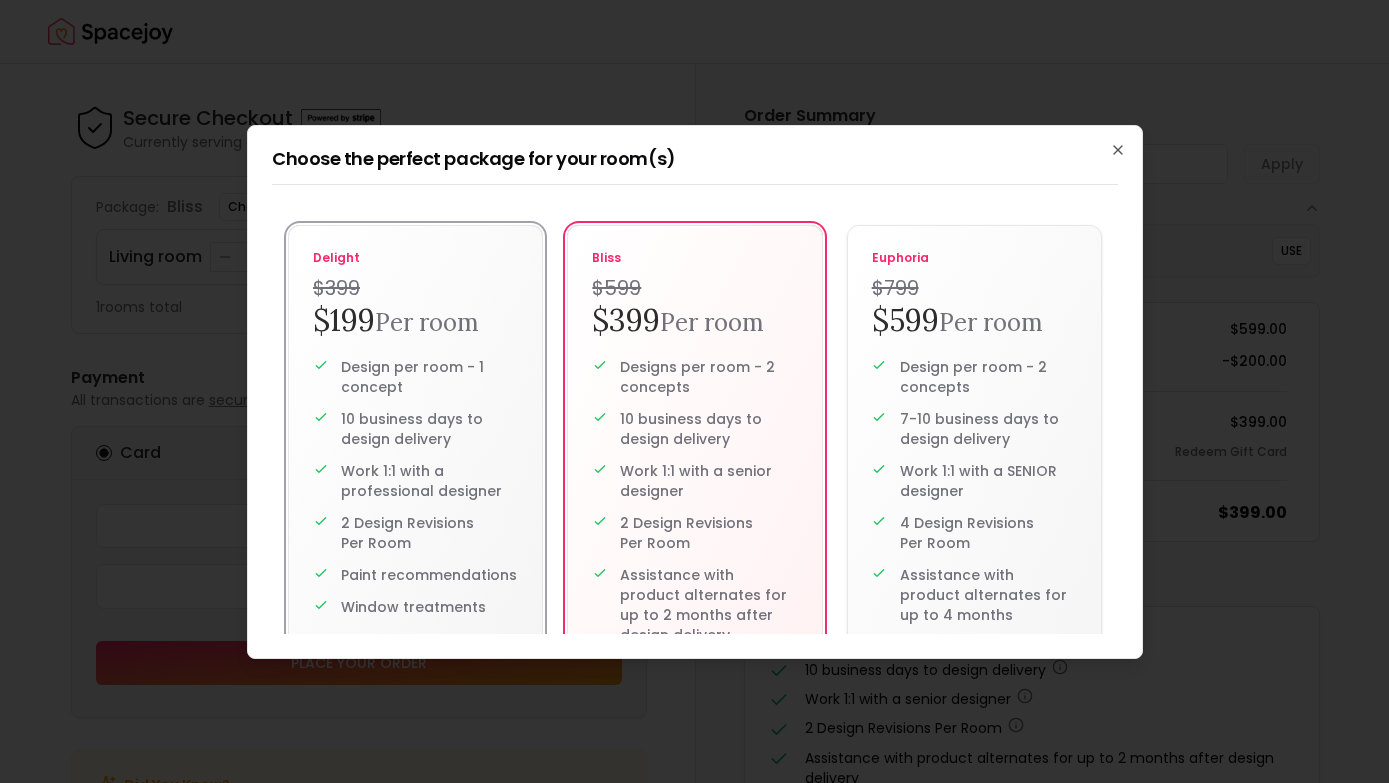 click on "Per room" at bounding box center [427, 322] 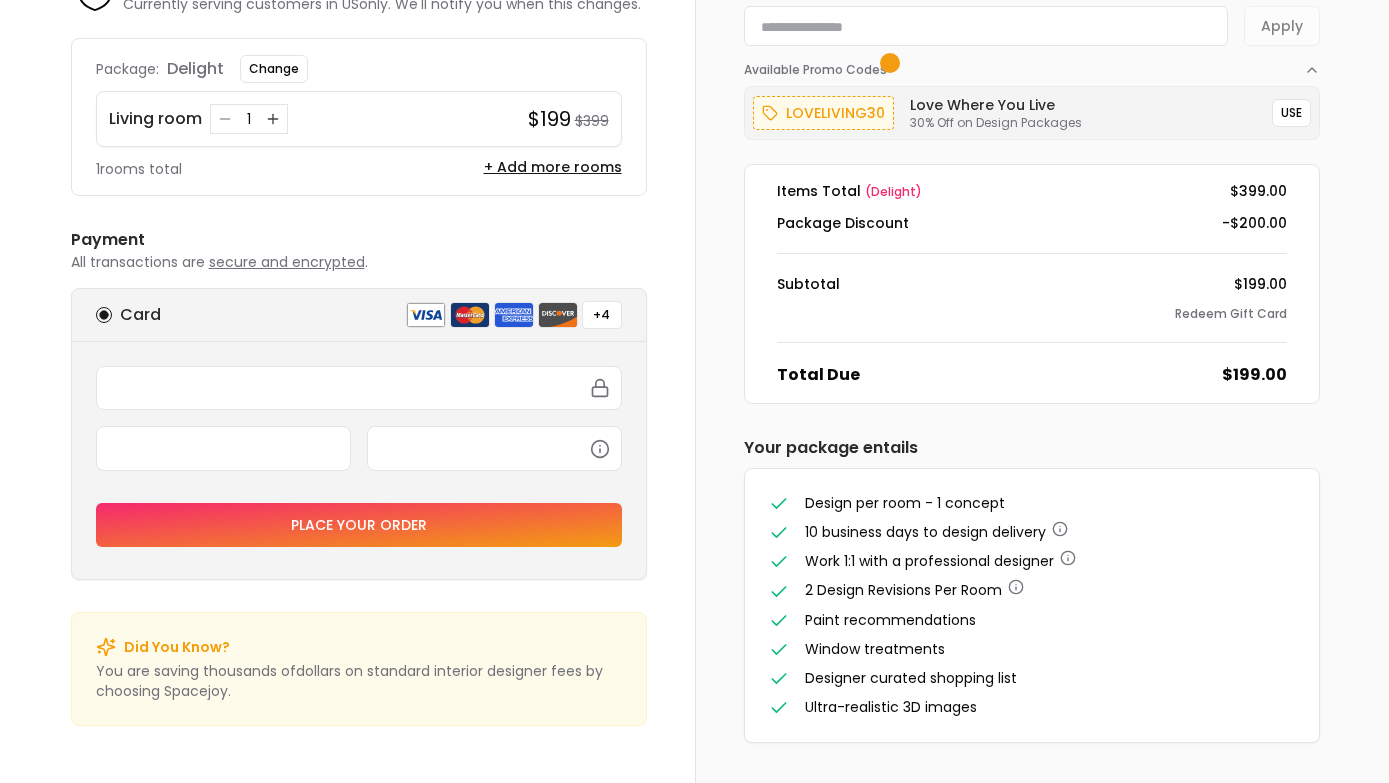 scroll, scrollTop: 138, scrollLeft: 0, axis: vertical 